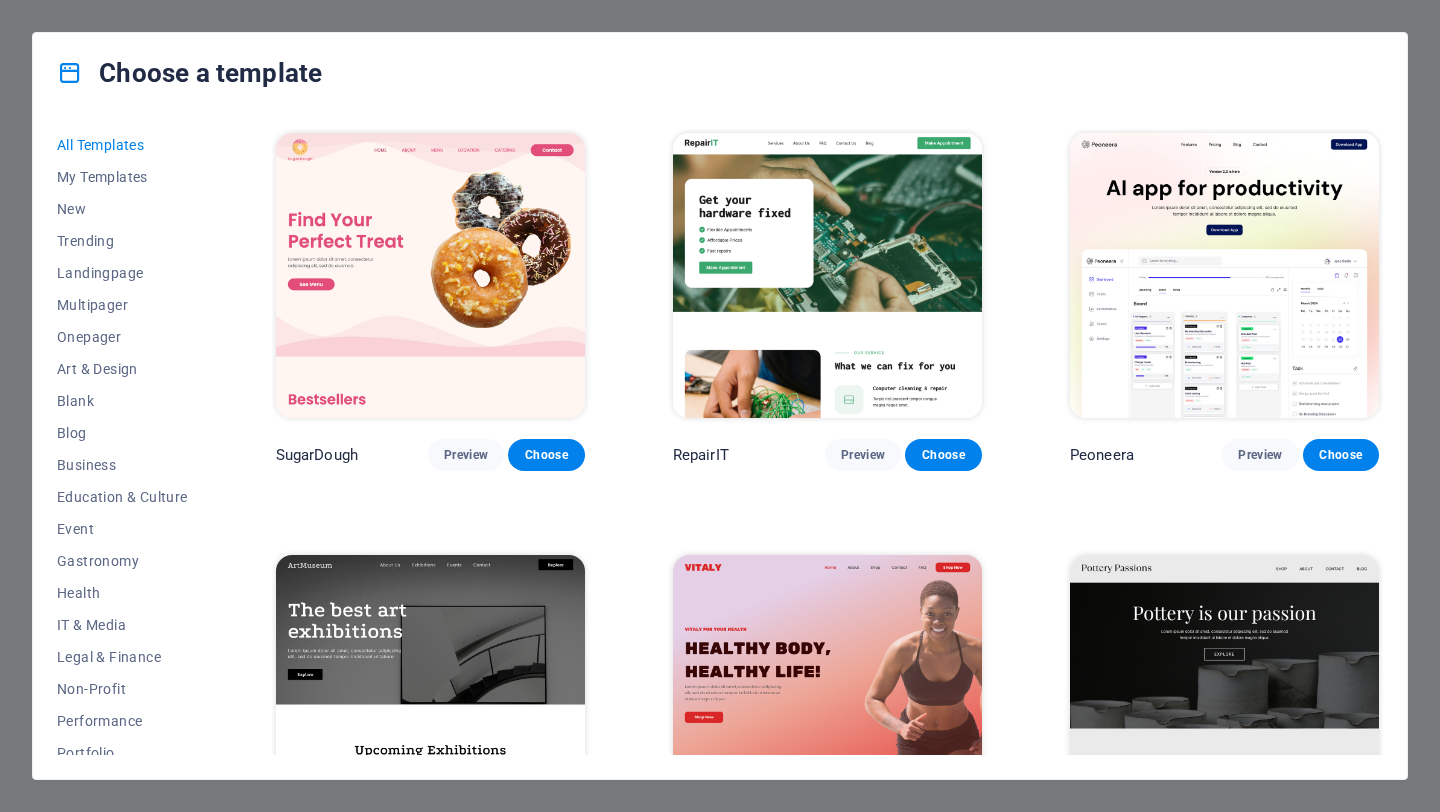 scroll, scrollTop: 0, scrollLeft: 0, axis: both 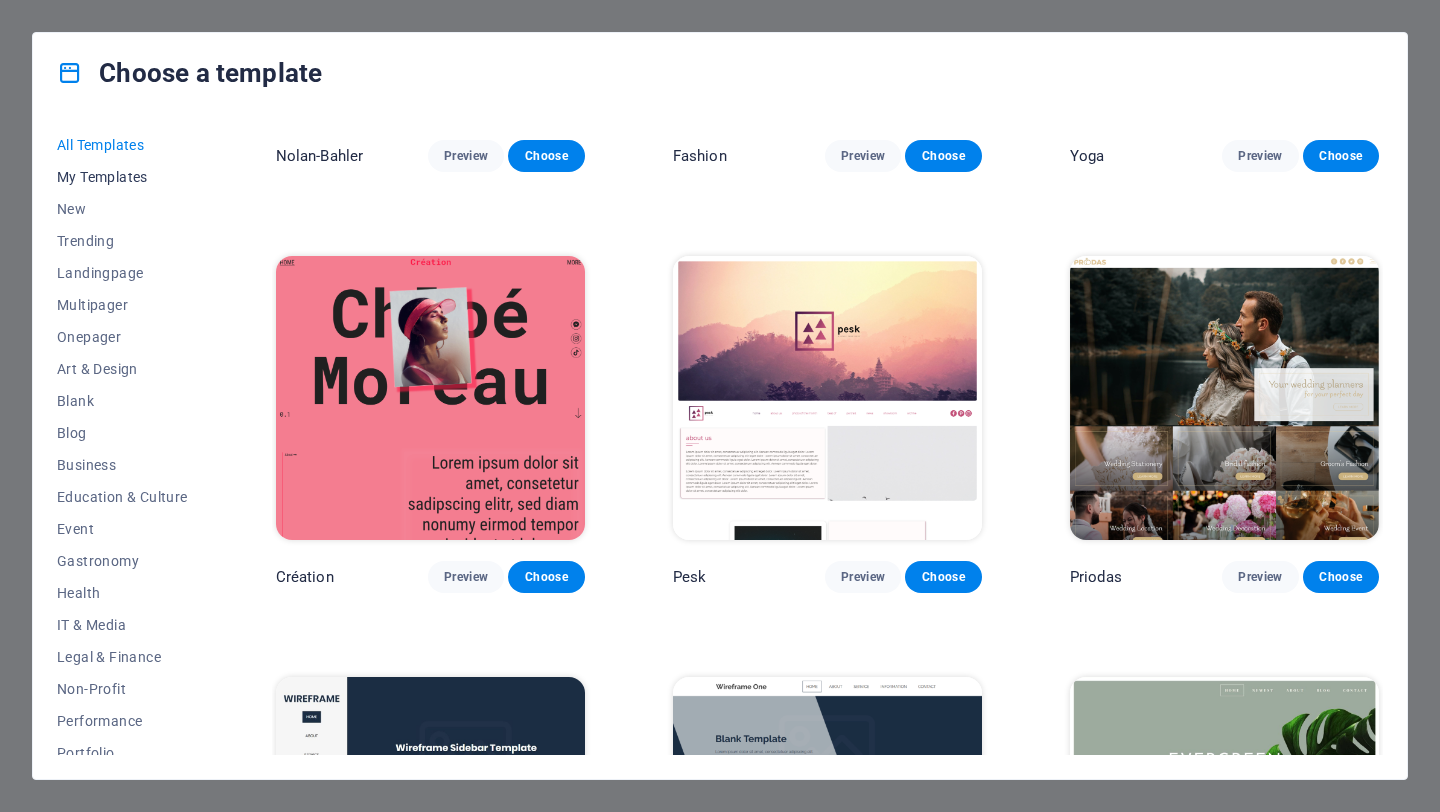 click on "My Templates" at bounding box center [122, 177] 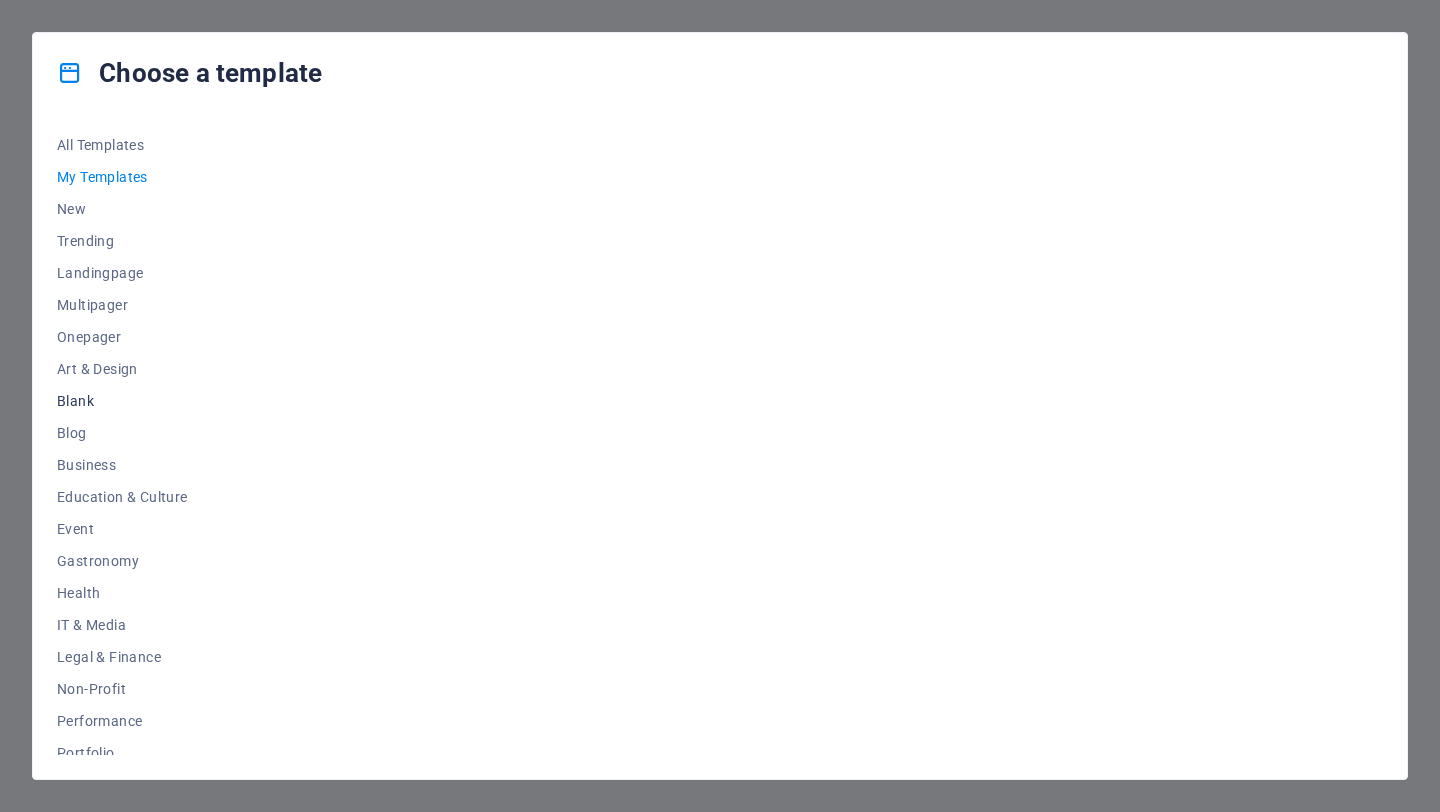 click on "Blank" at bounding box center [122, 401] 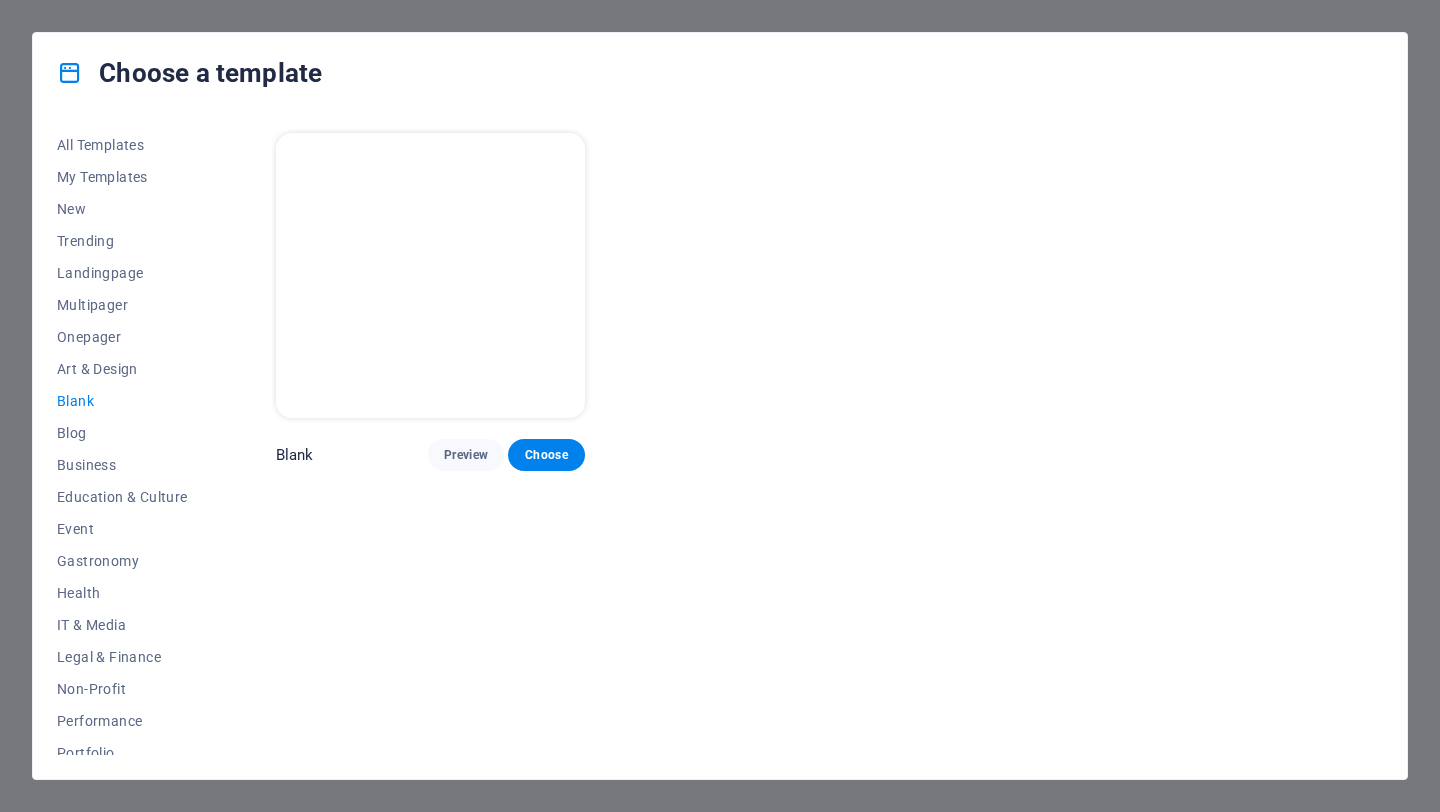 click on "Choose a template All Templates My Templates New Trending Landingpage Multipager Onepager Art & Design Blank Blog Business Education & Culture Event Gastronomy Health IT & Media Legal & Finance Non-Profit Performance Portfolio Services Shop Sports & Beauty Trades Travel Wireframe Blank Preview Choose" at bounding box center [720, 406] 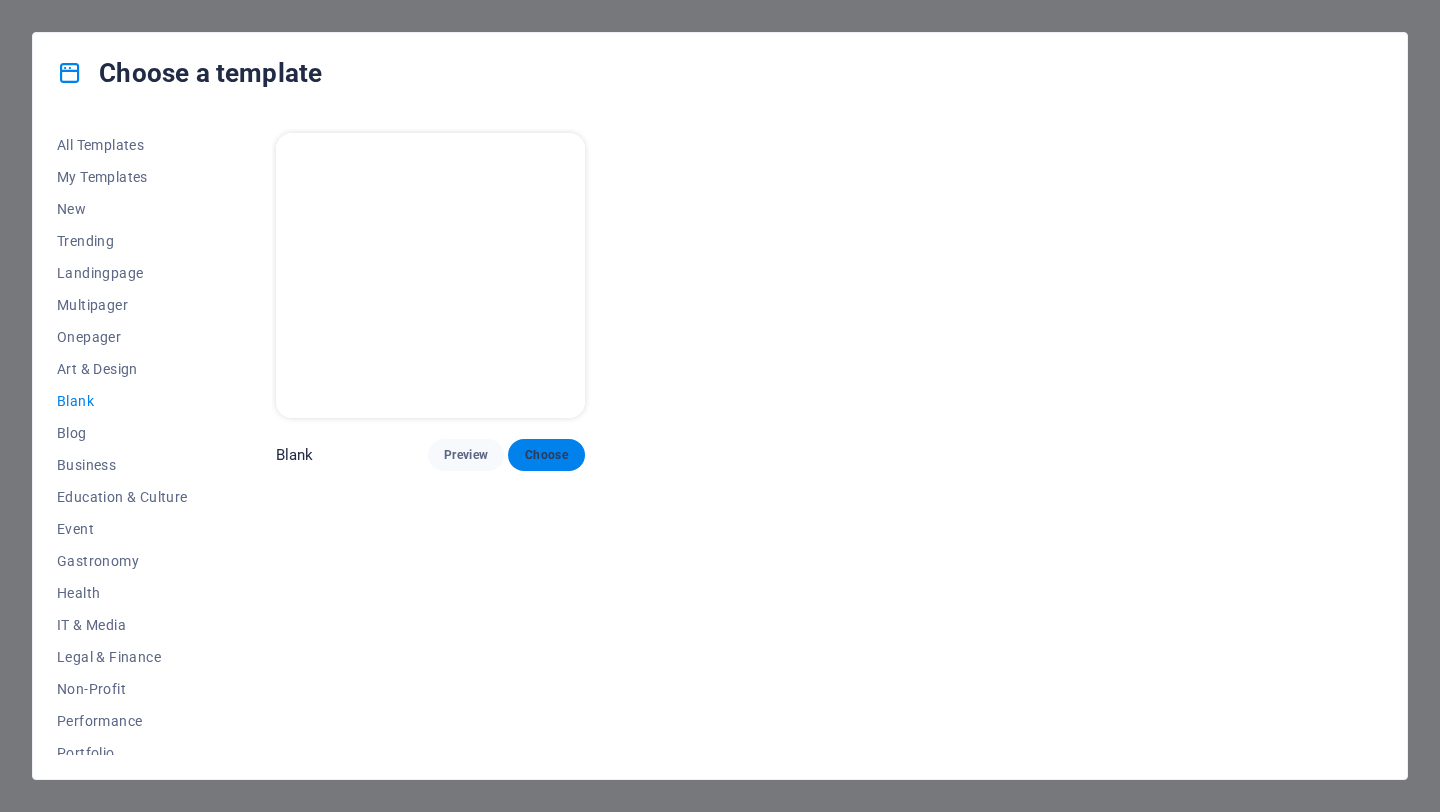 click on "Choose" at bounding box center (546, 455) 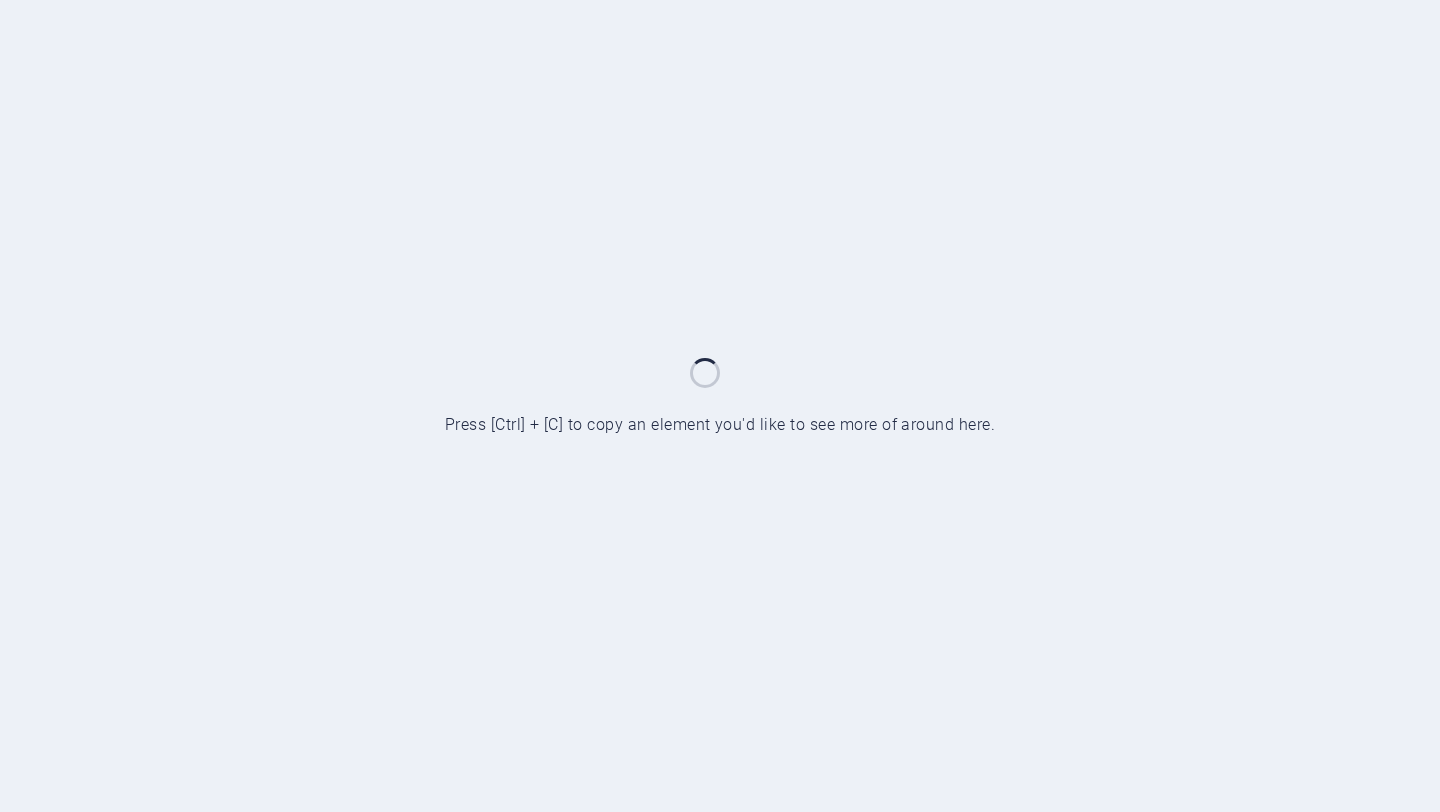 scroll, scrollTop: 0, scrollLeft: 0, axis: both 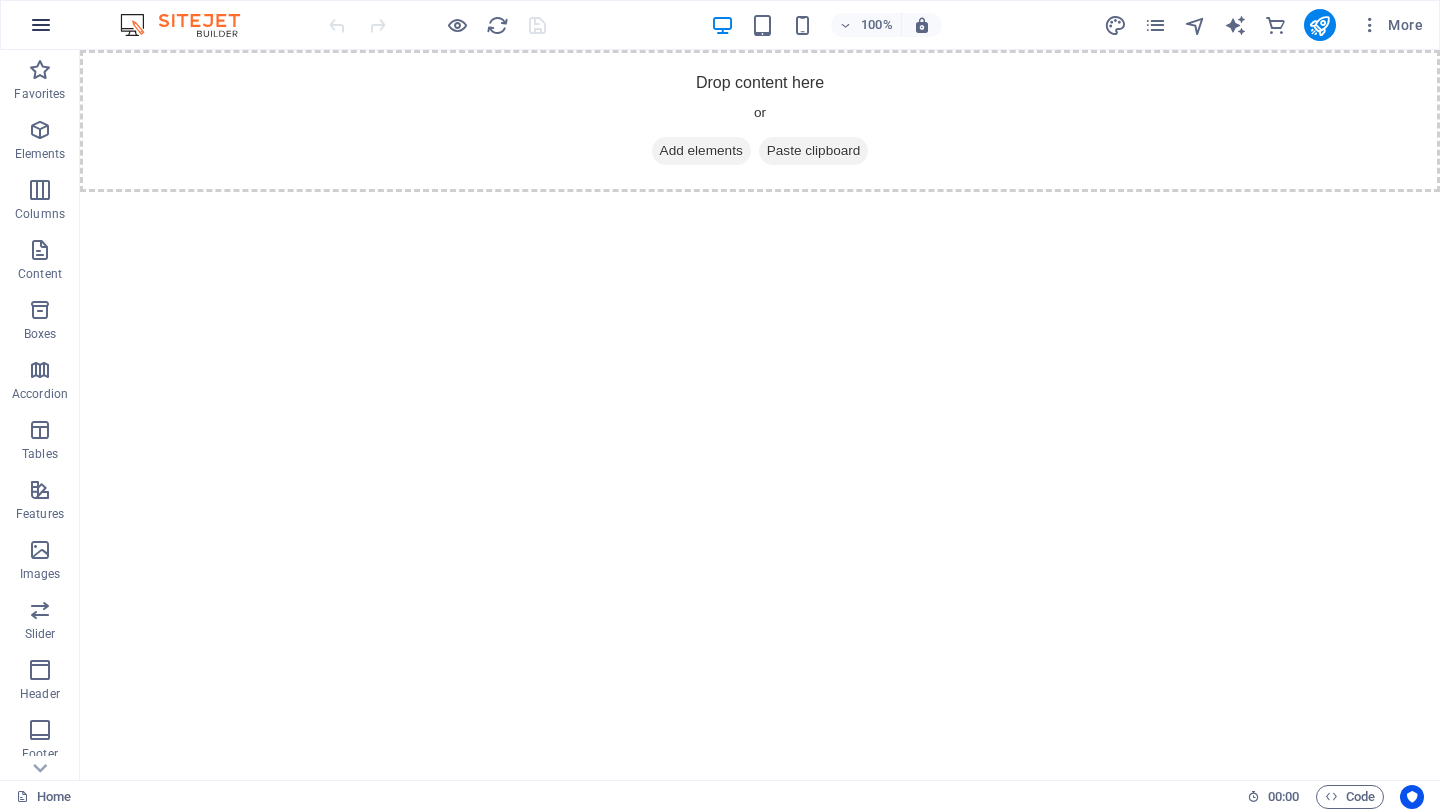 click at bounding box center [41, 25] 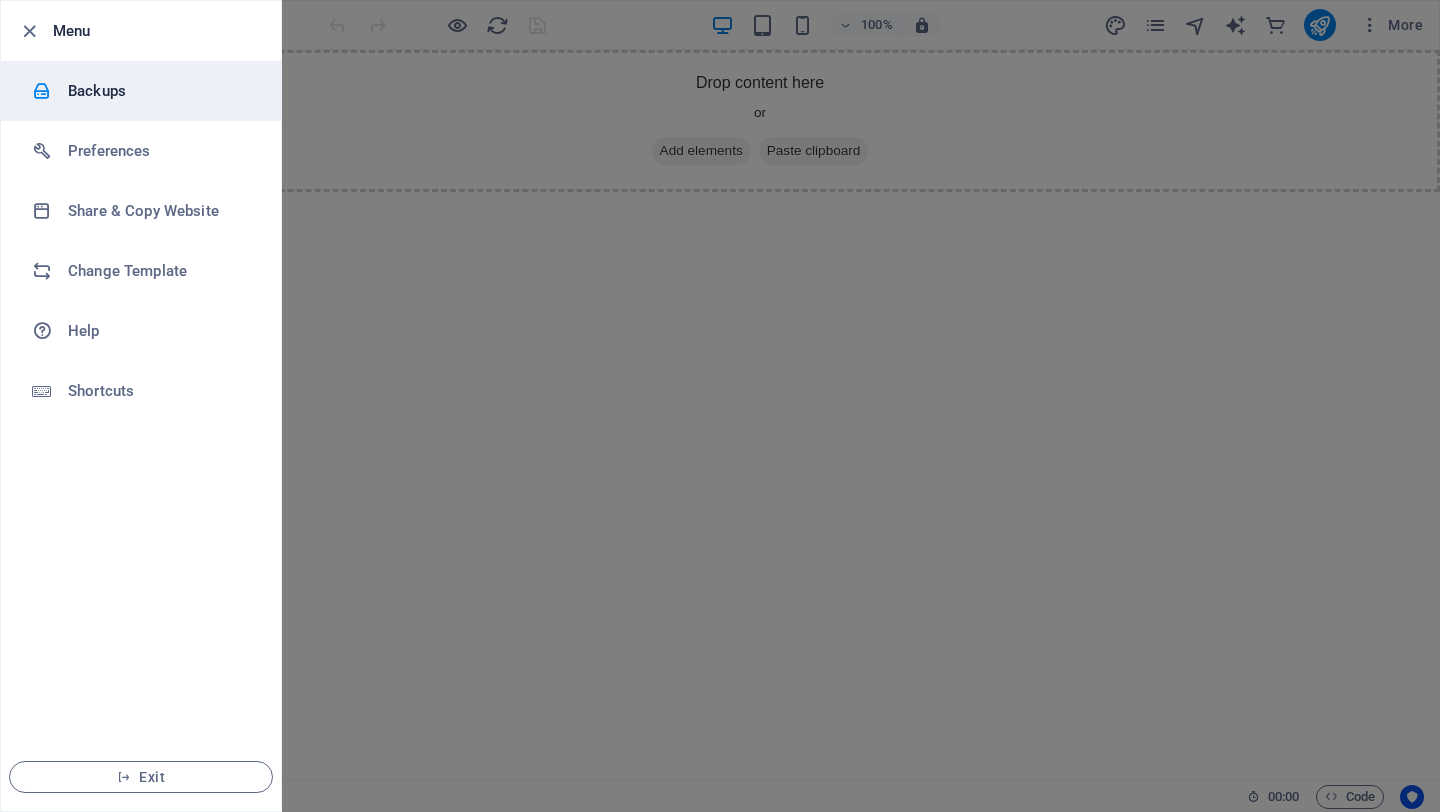 click on "Backups" at bounding box center [160, 91] 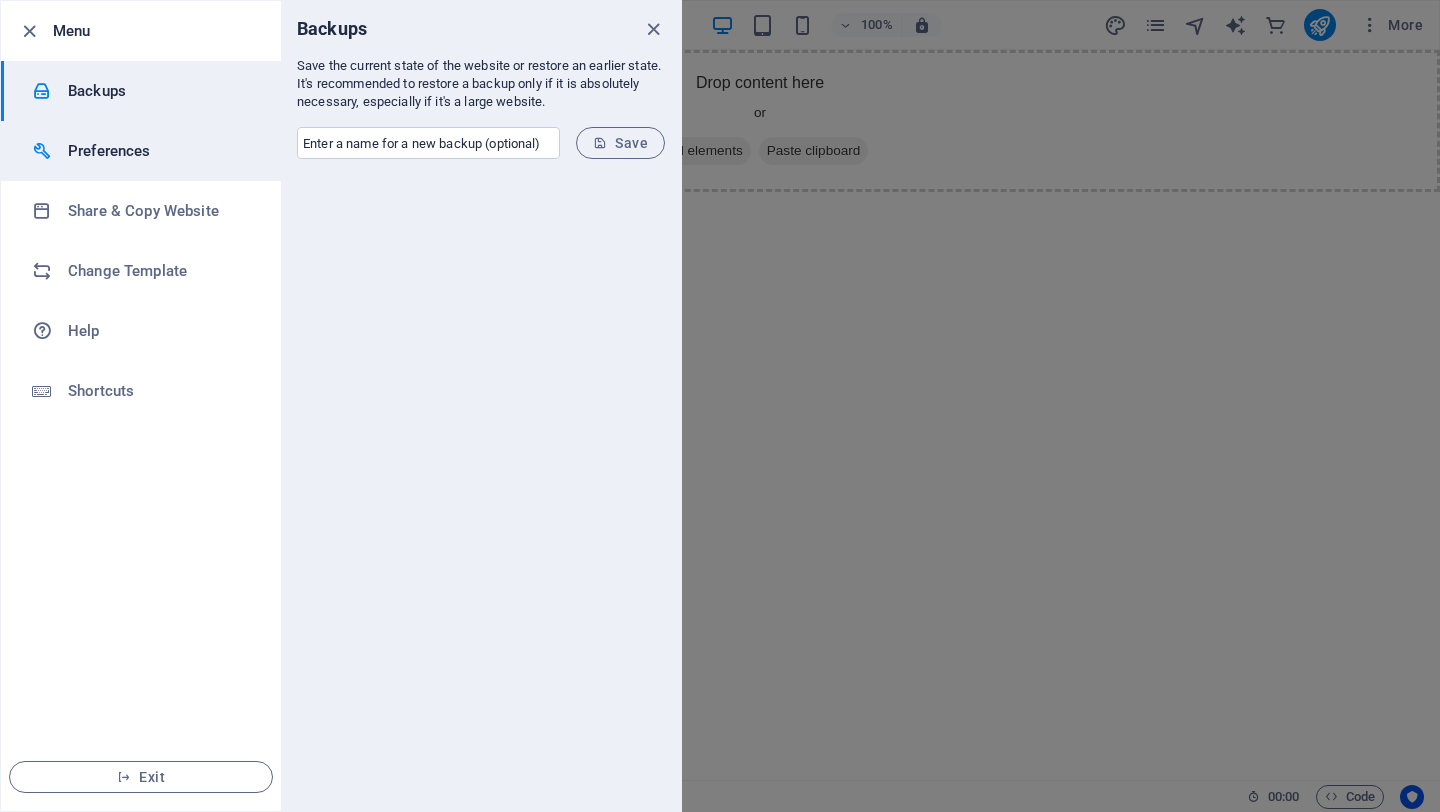 click on "Preferences" at bounding box center [160, 151] 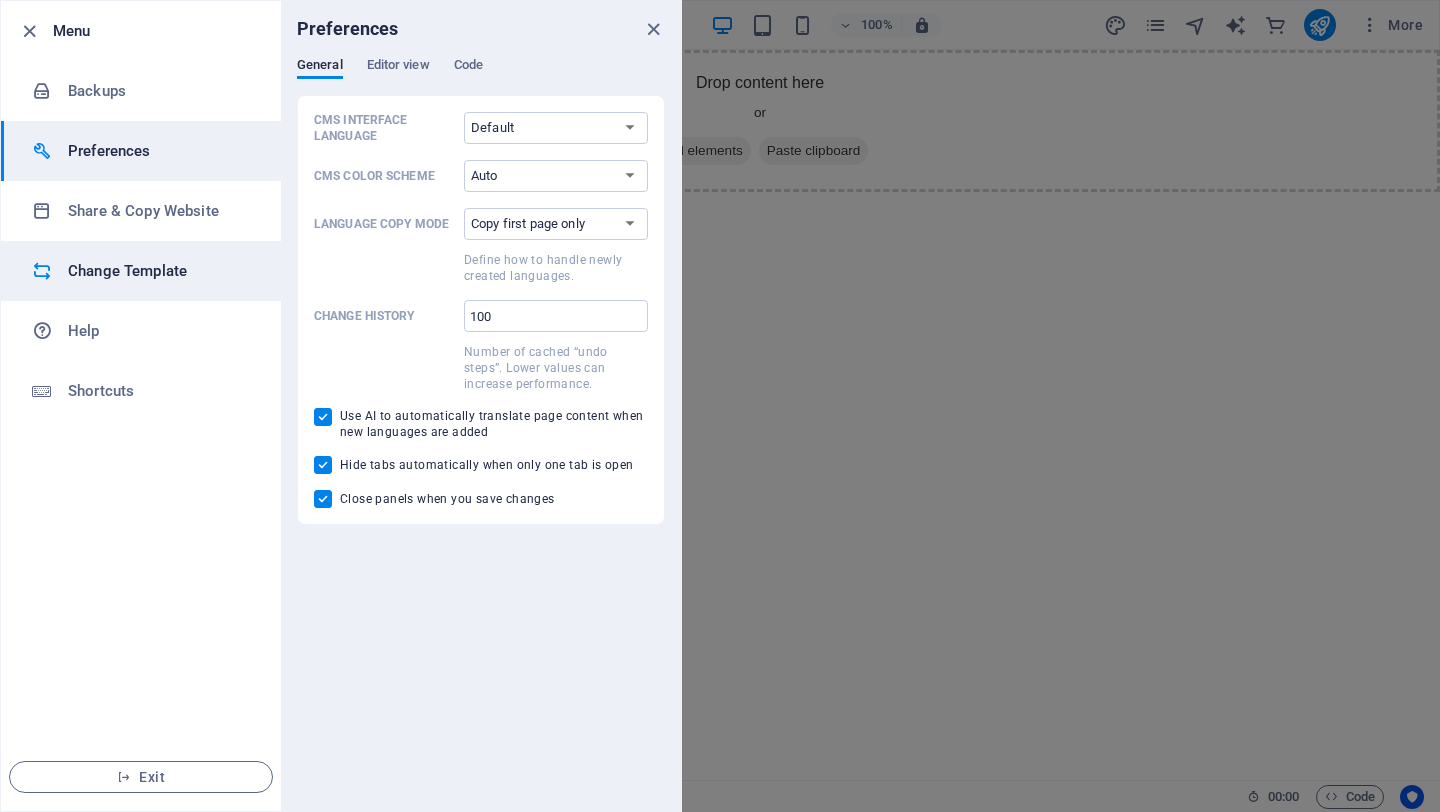 click on "Change Template" at bounding box center [160, 271] 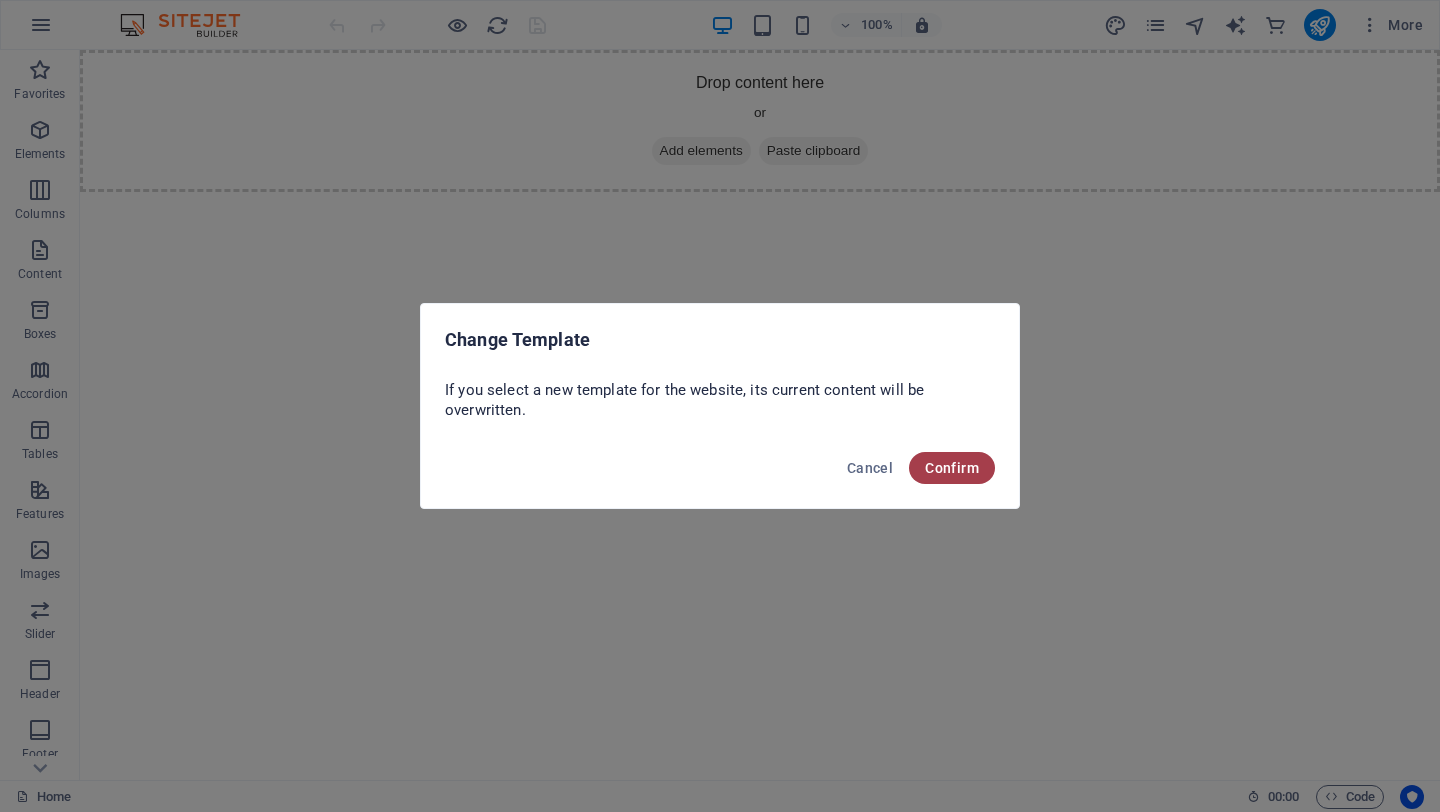 click on "Confirm" at bounding box center (952, 468) 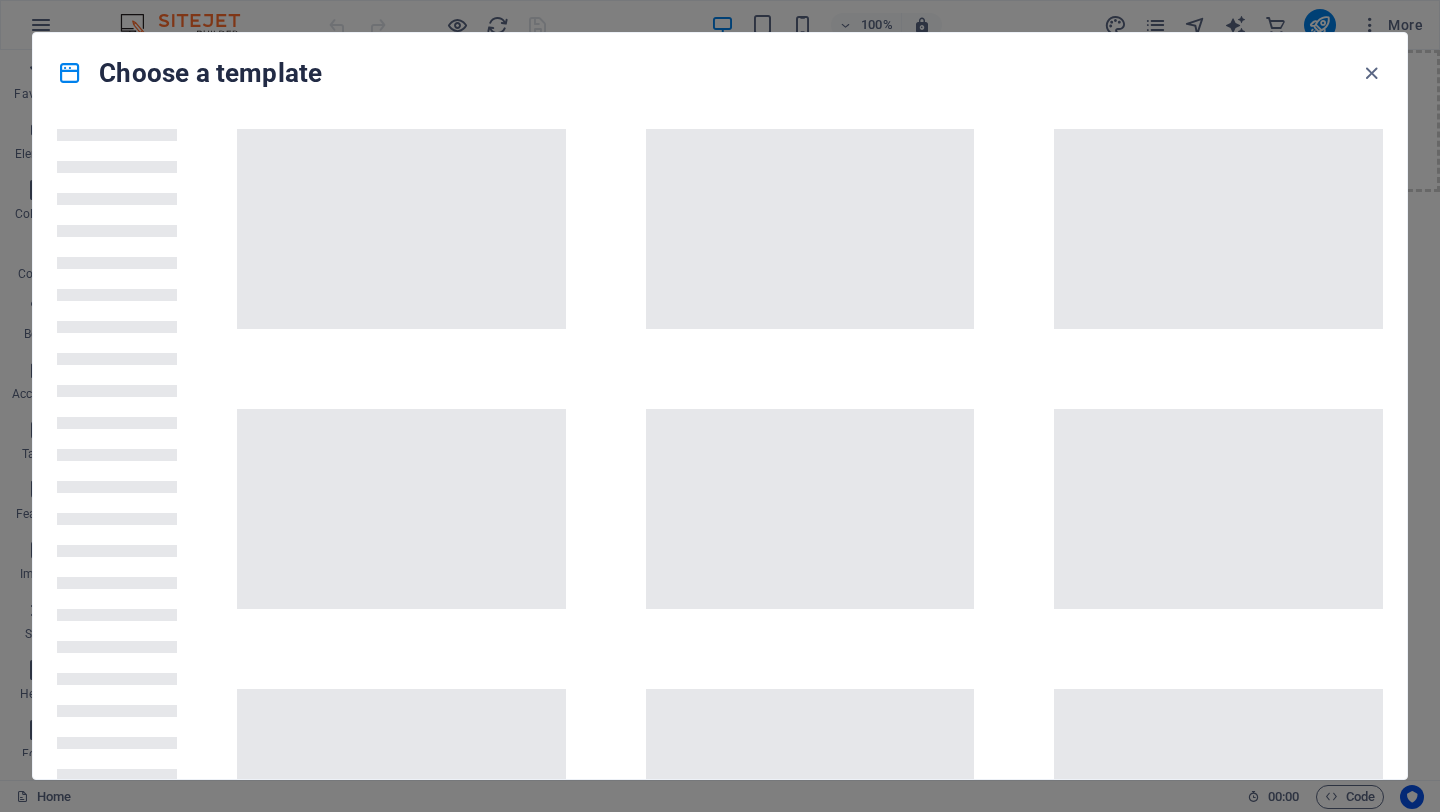 click at bounding box center [810, 509] 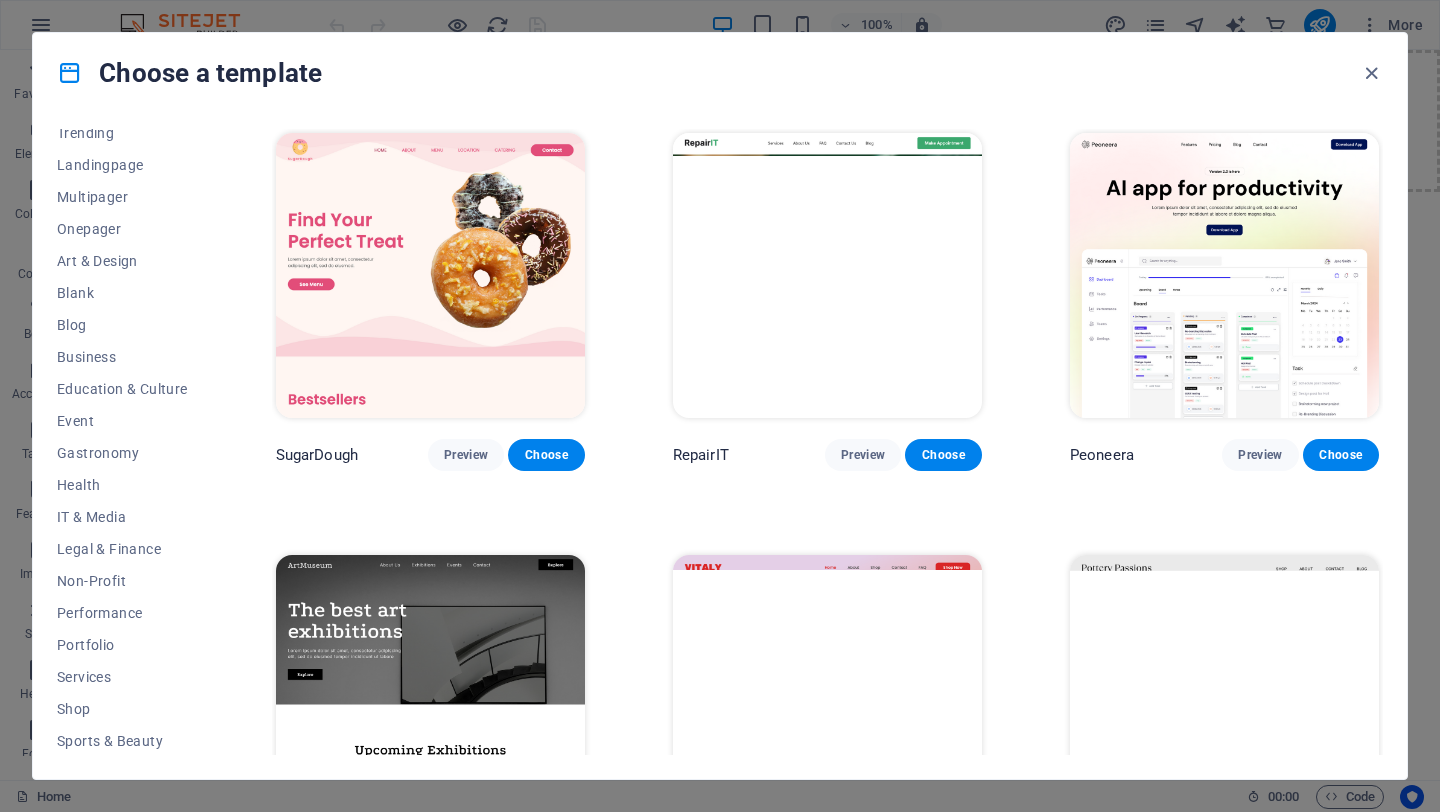 scroll, scrollTop: 0, scrollLeft: 0, axis: both 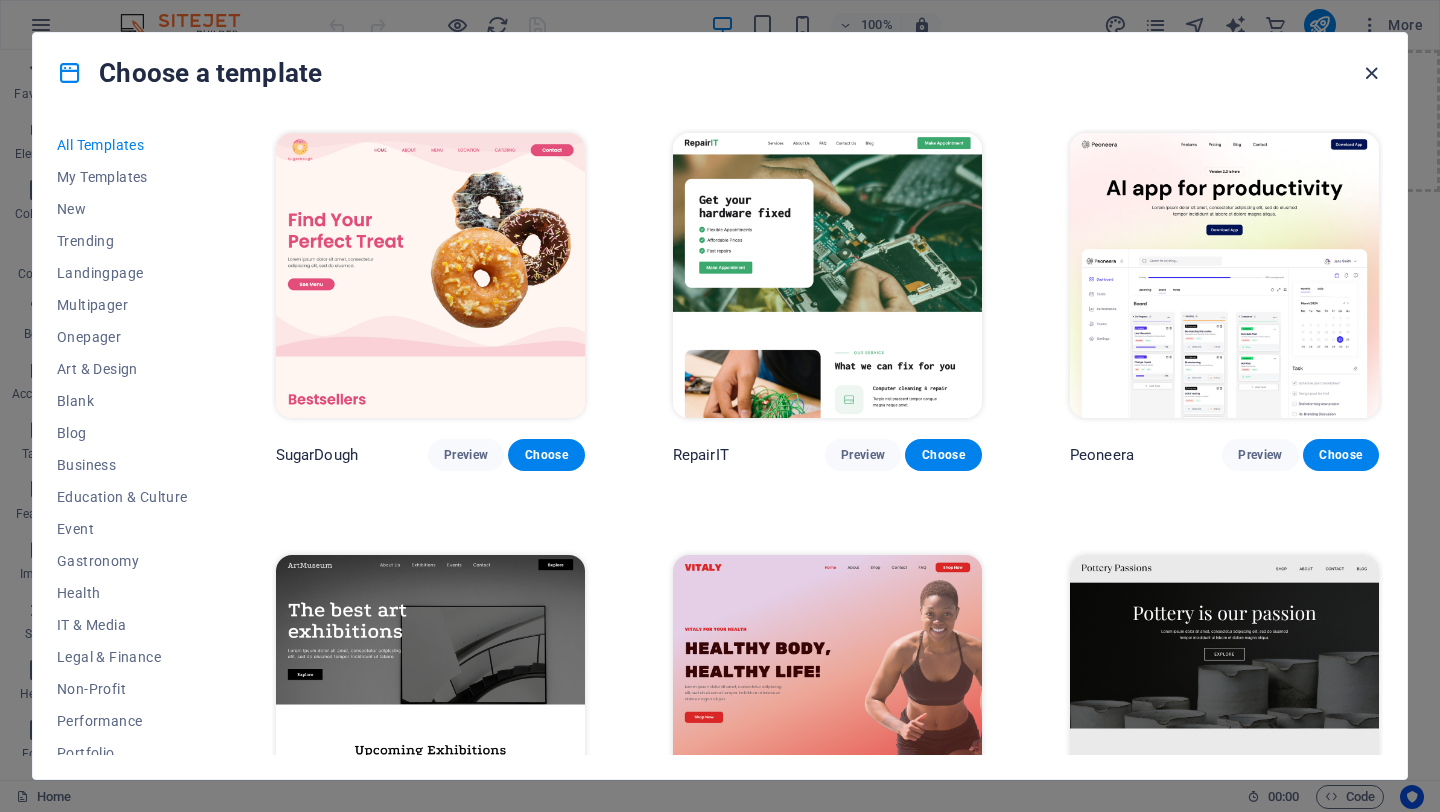 click at bounding box center [1371, 73] 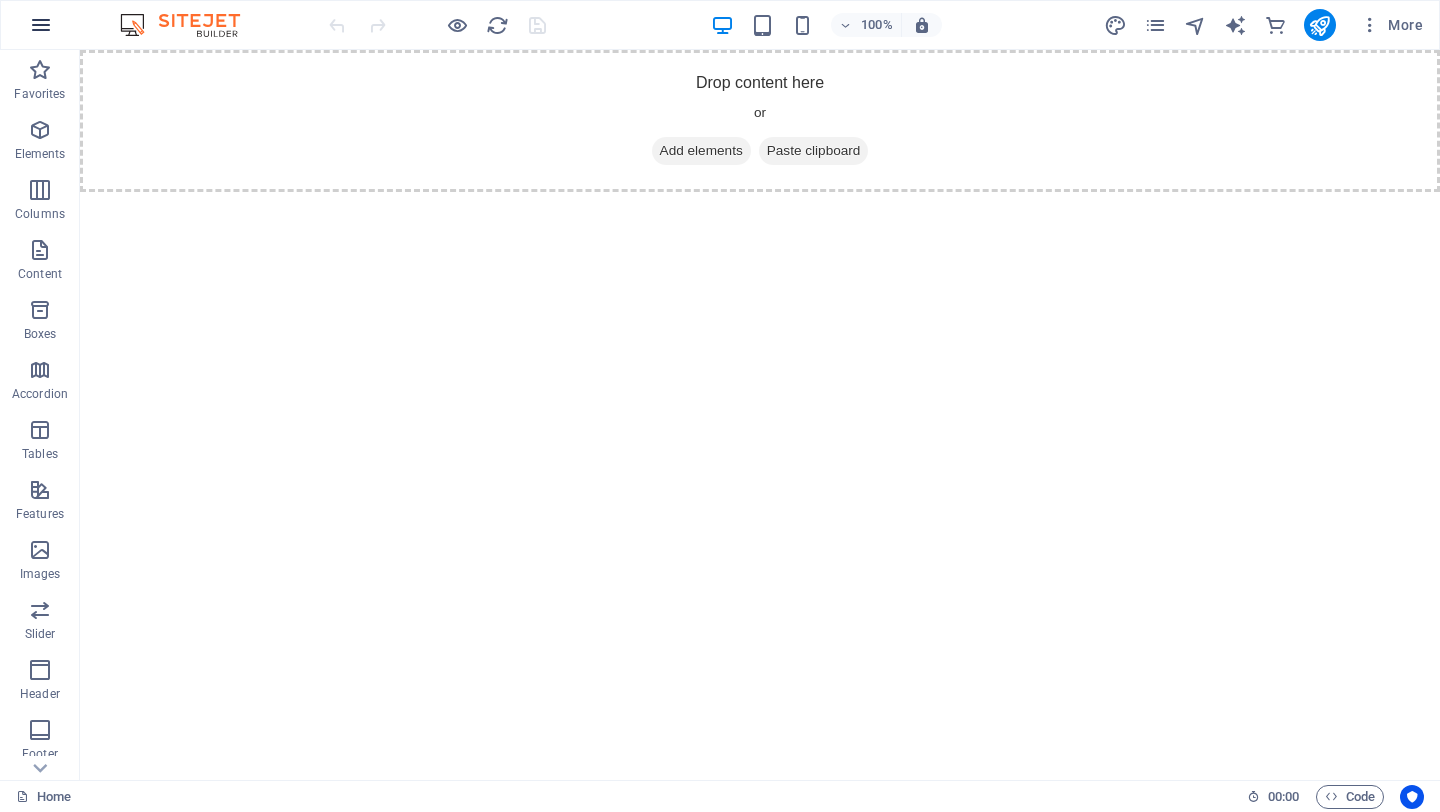 click at bounding box center (41, 25) 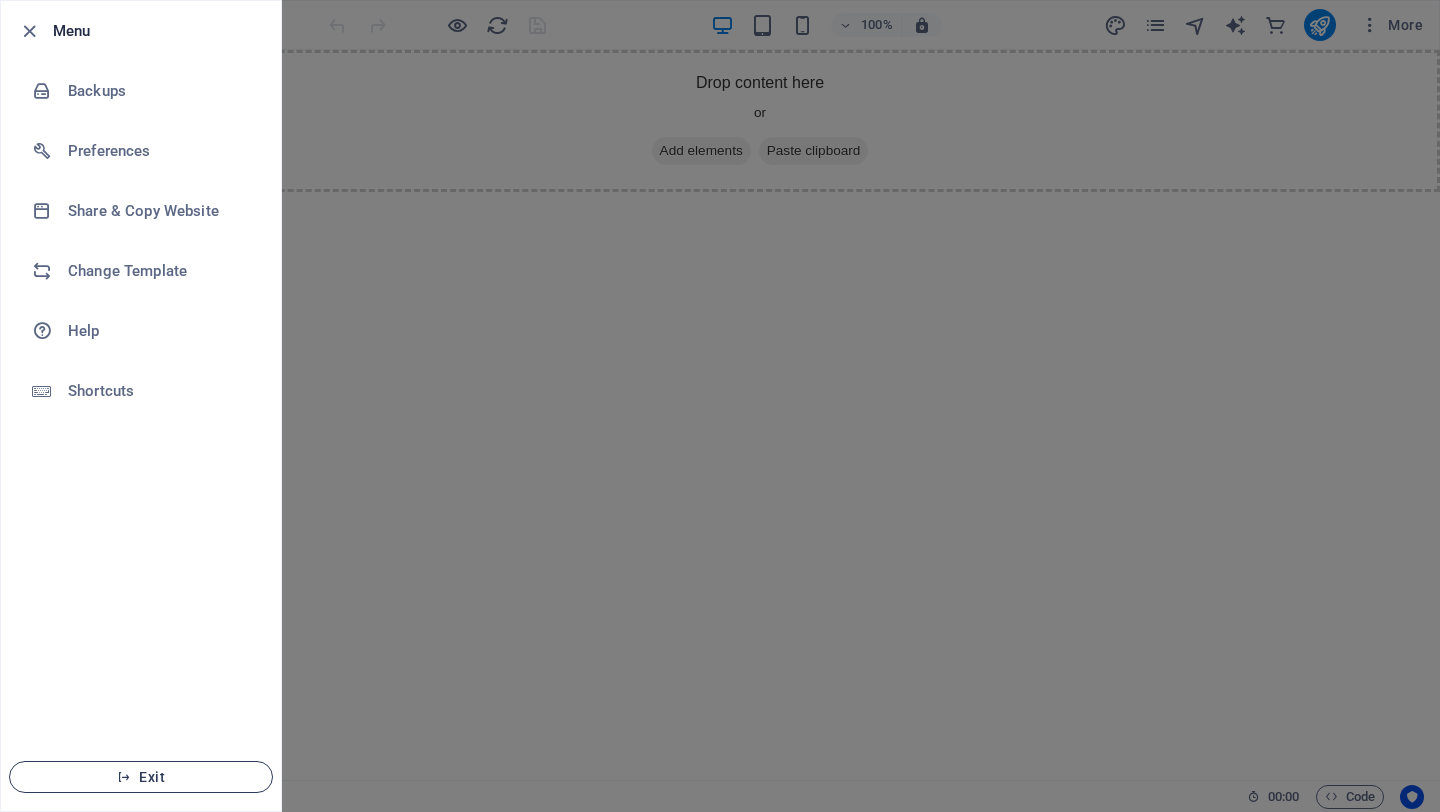 click on "Exit" at bounding box center [141, 777] 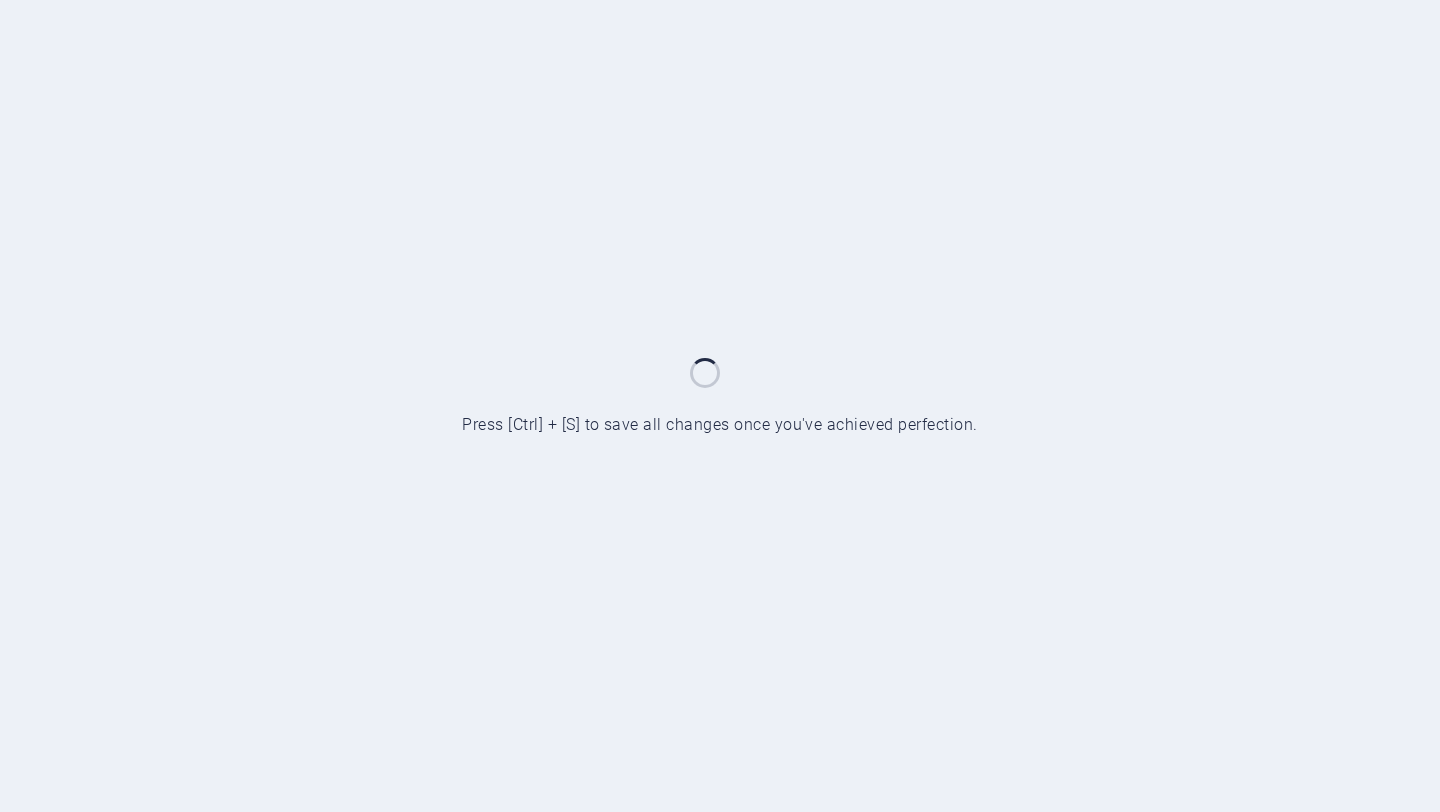 scroll, scrollTop: 0, scrollLeft: 0, axis: both 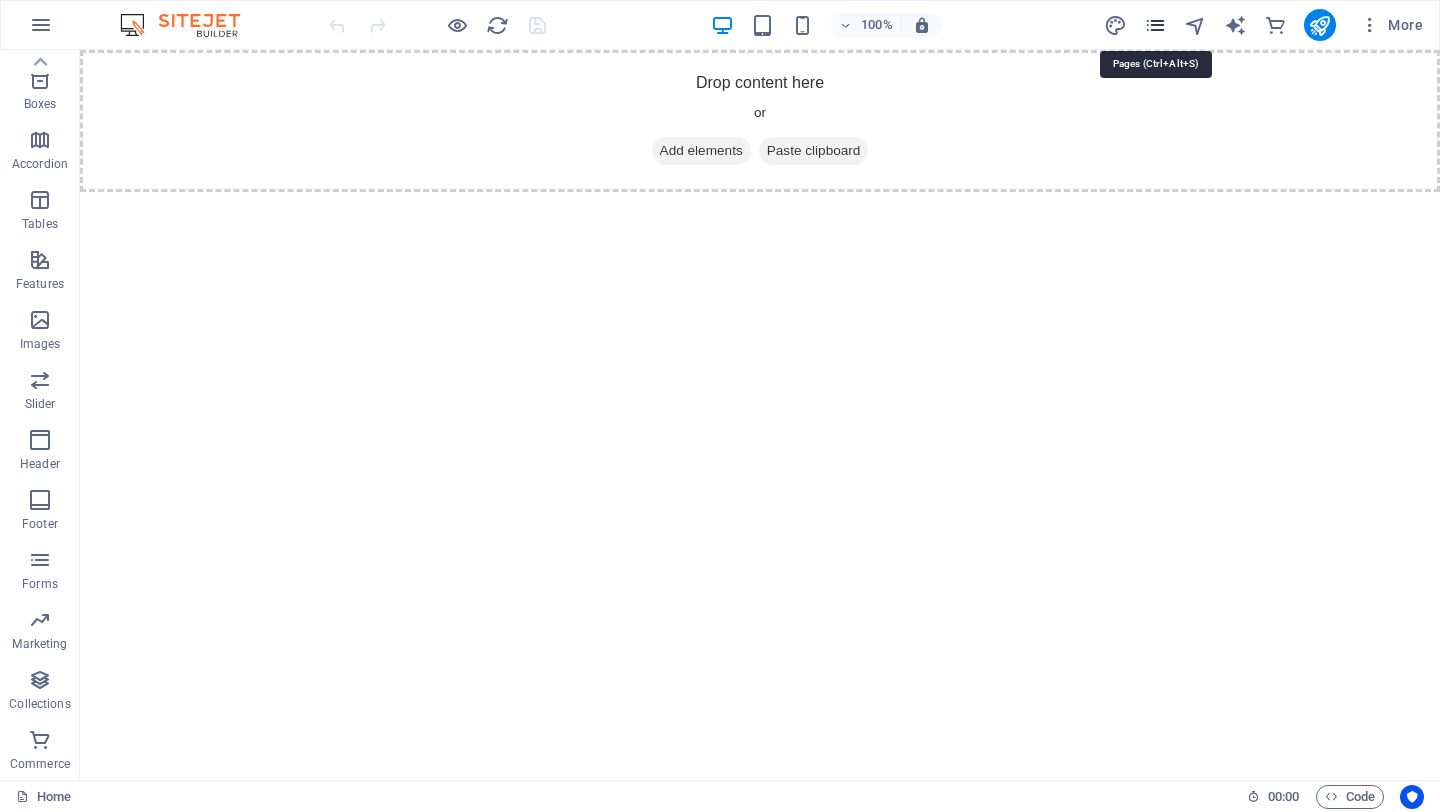 click at bounding box center [1155, 25] 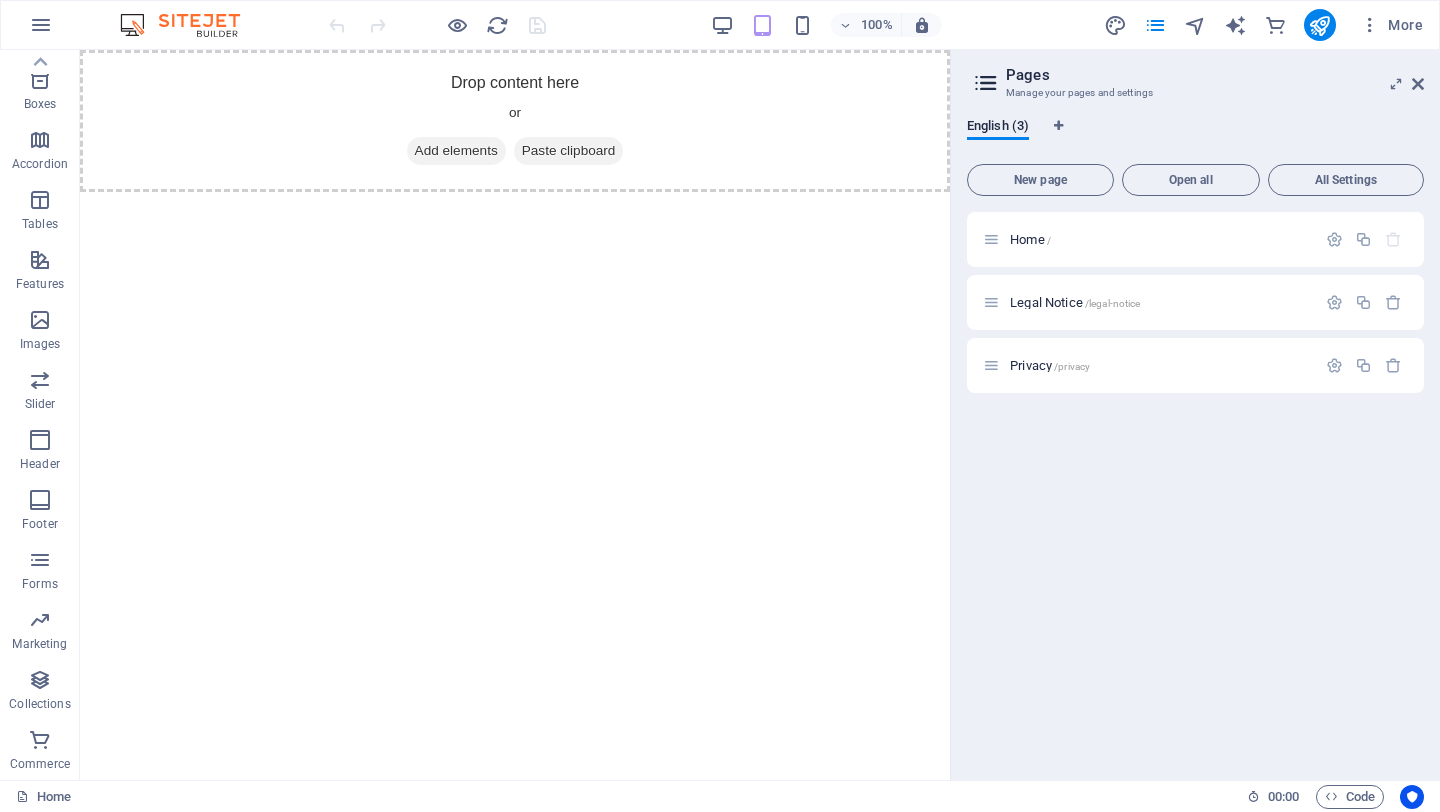 drag, startPoint x: 682, startPoint y: 423, endPoint x: 636, endPoint y: 400, distance: 51.42956 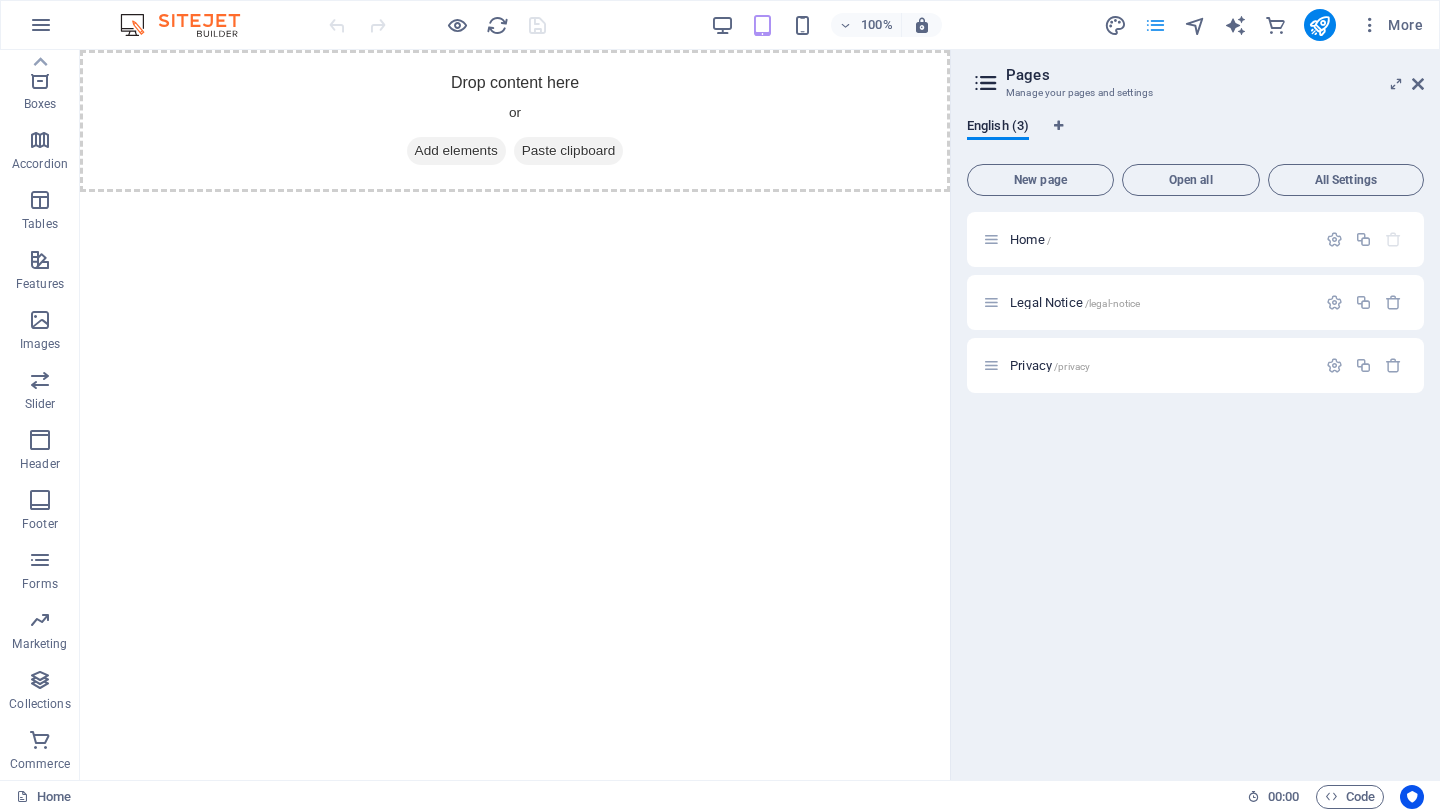 drag, startPoint x: 1181, startPoint y: 27, endPoint x: 1145, endPoint y: 29, distance: 36.05551 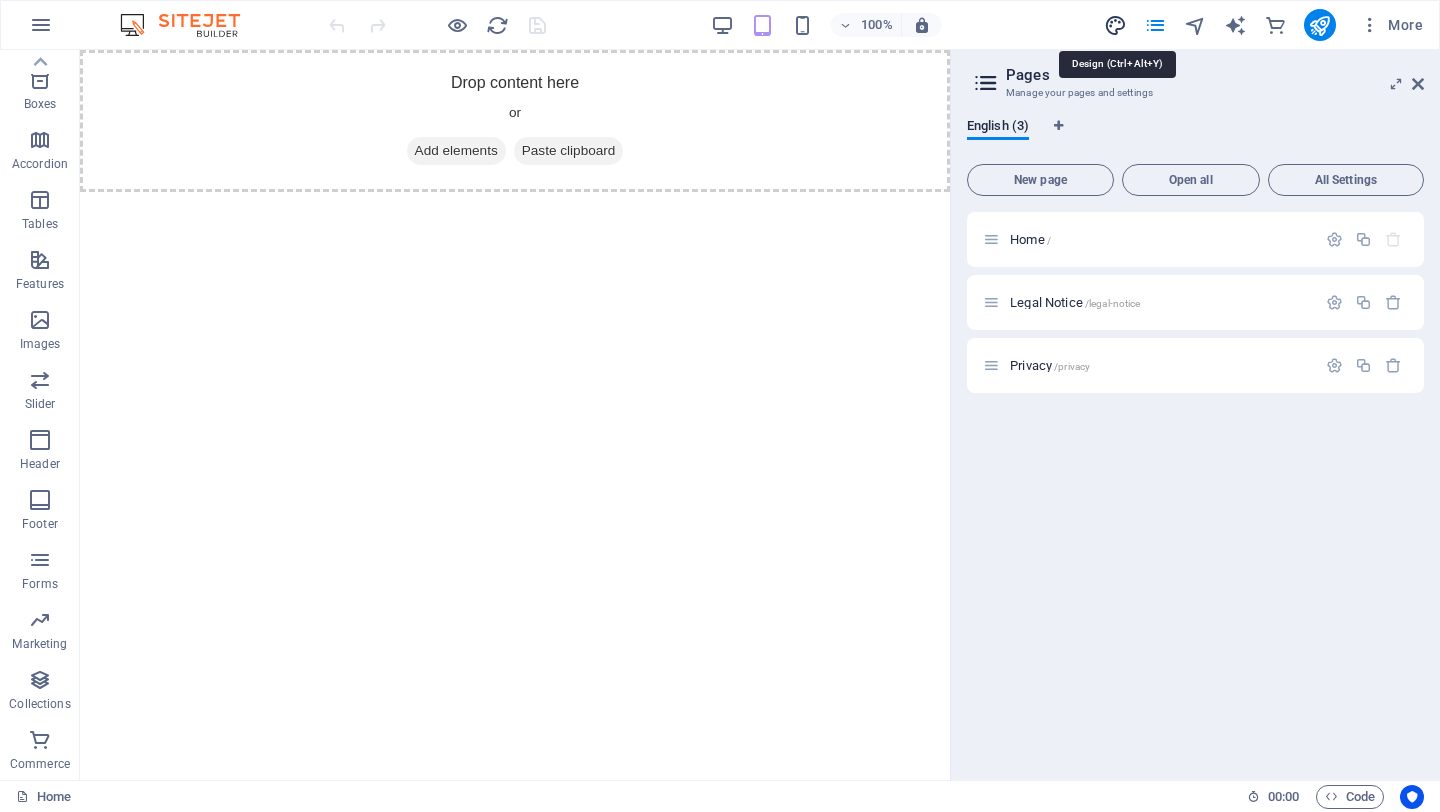 click at bounding box center (1115, 25) 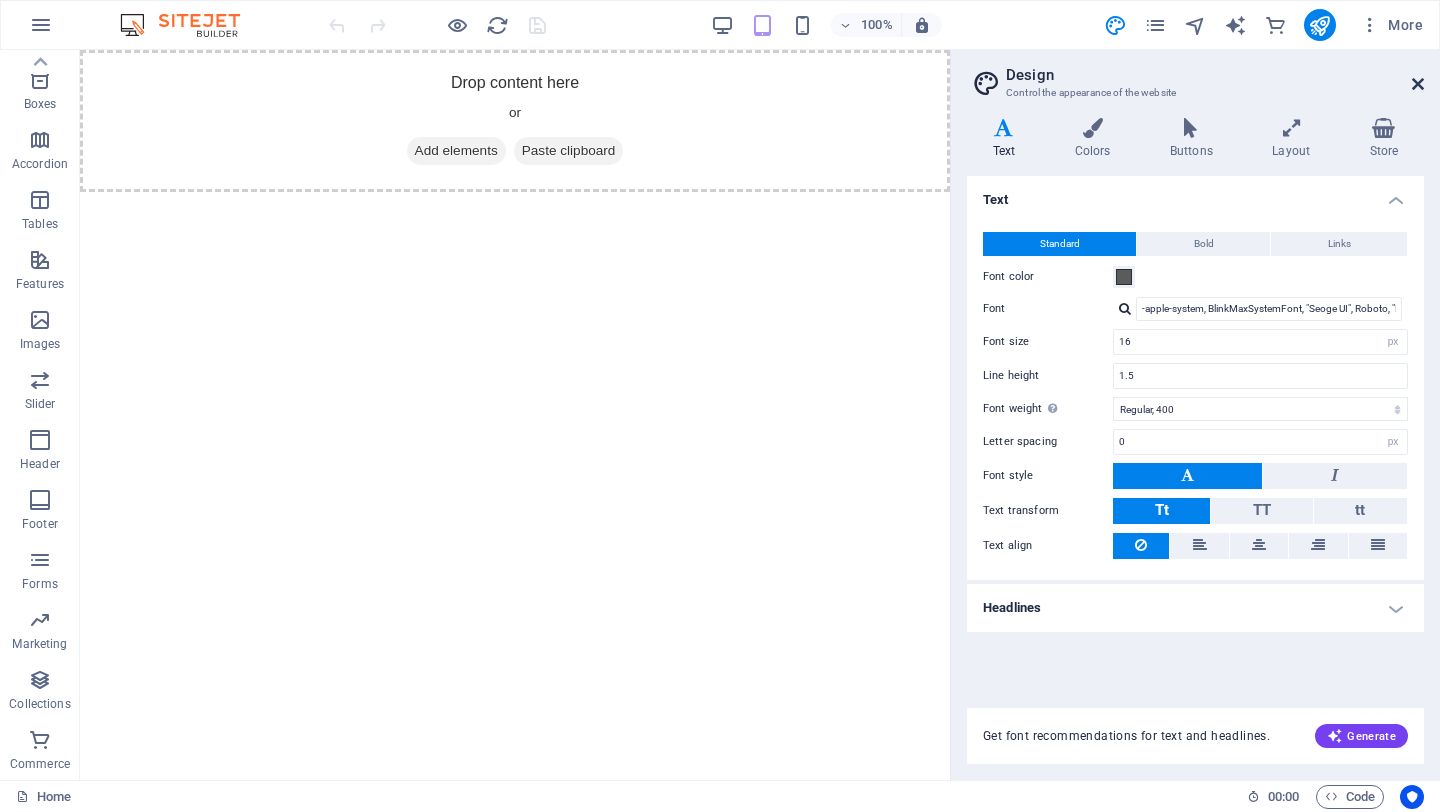 click at bounding box center (1418, 84) 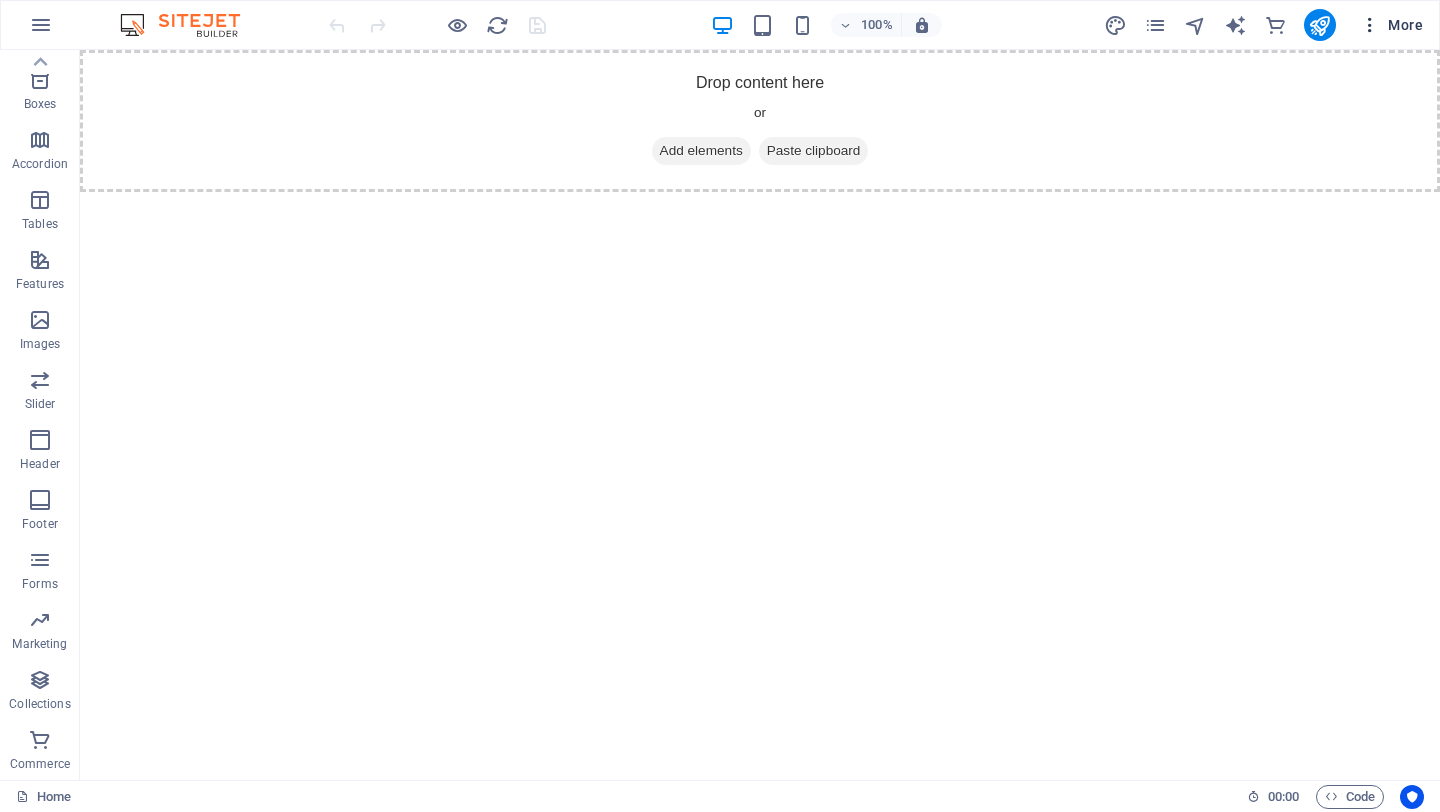 click at bounding box center (1370, 25) 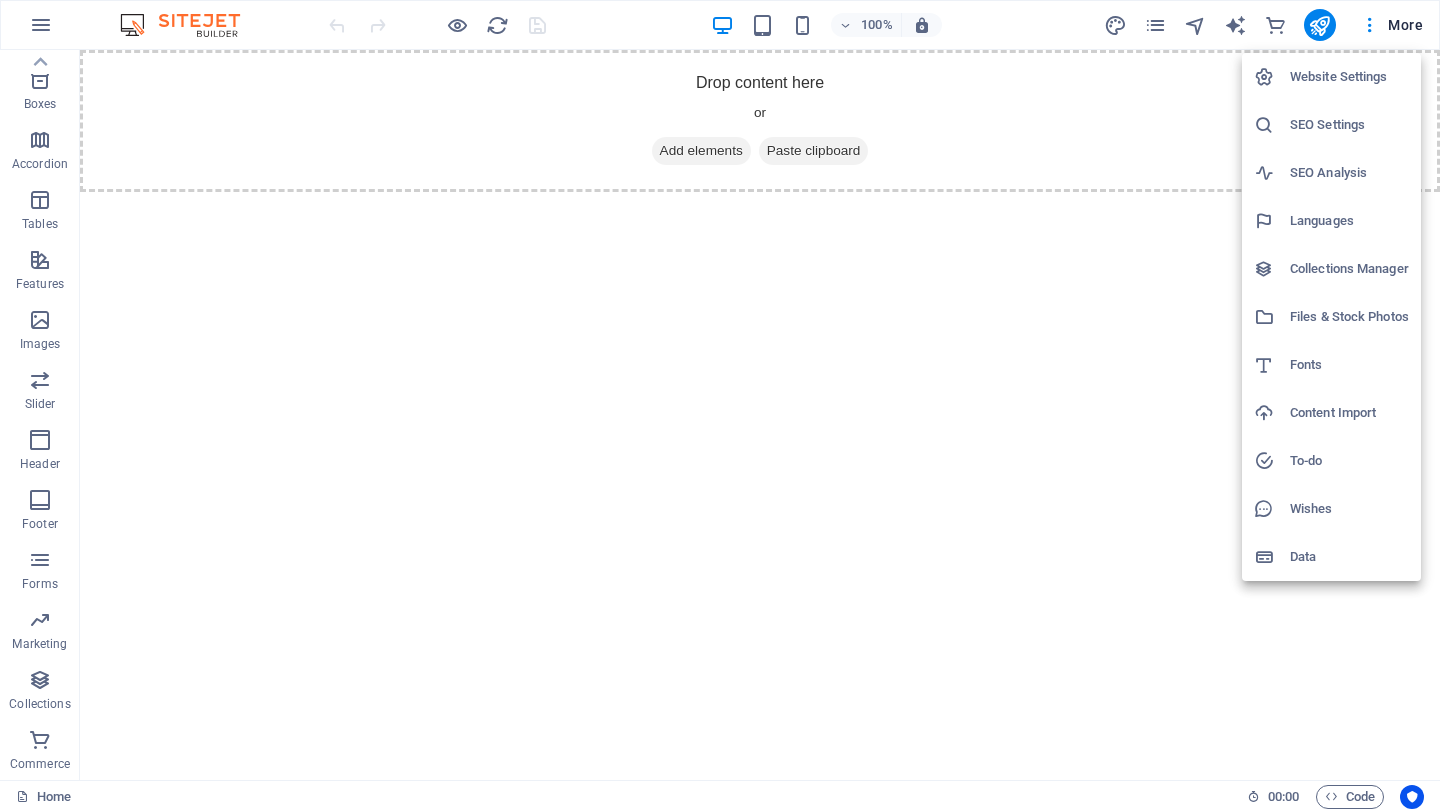 click at bounding box center (720, 406) 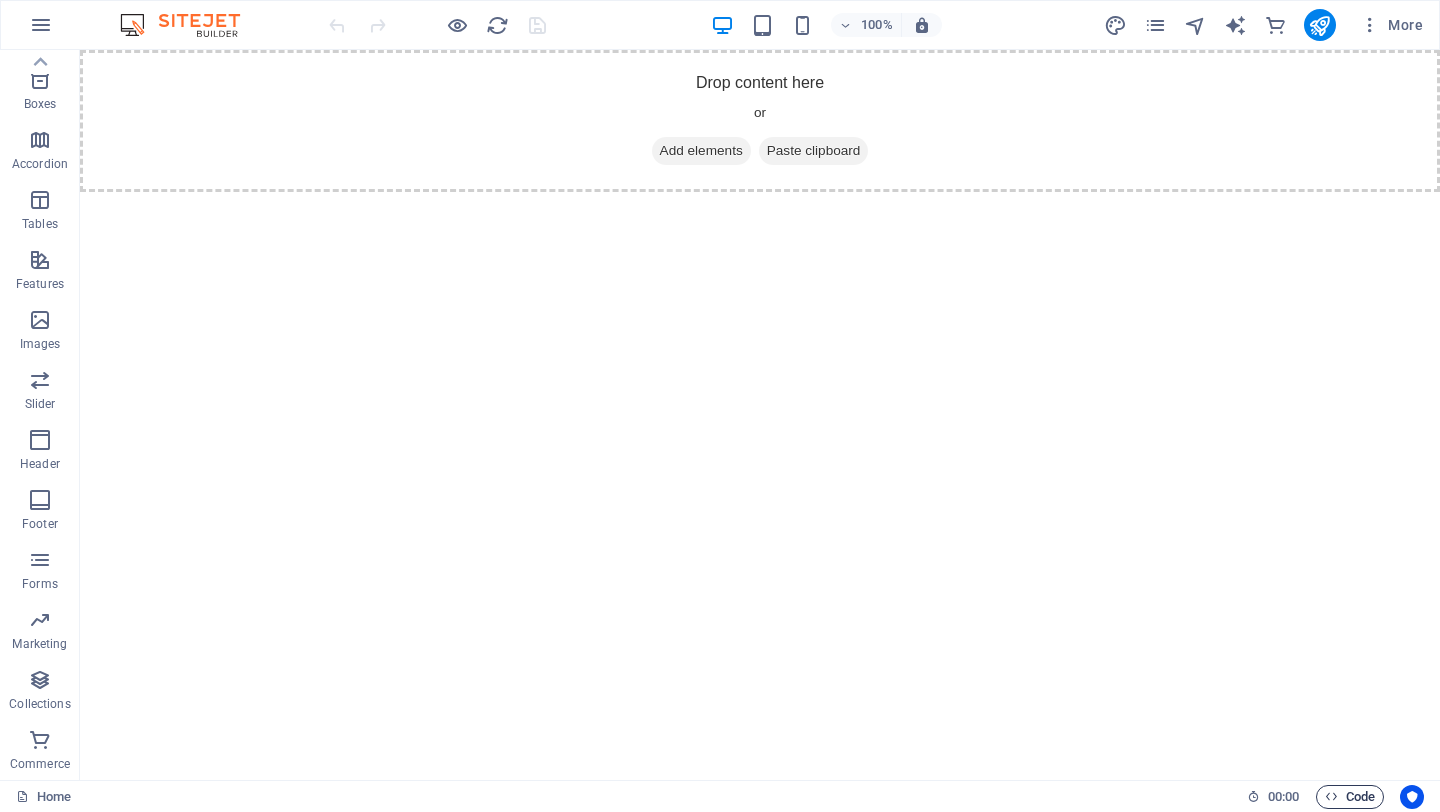 click on "Code" at bounding box center (1350, 797) 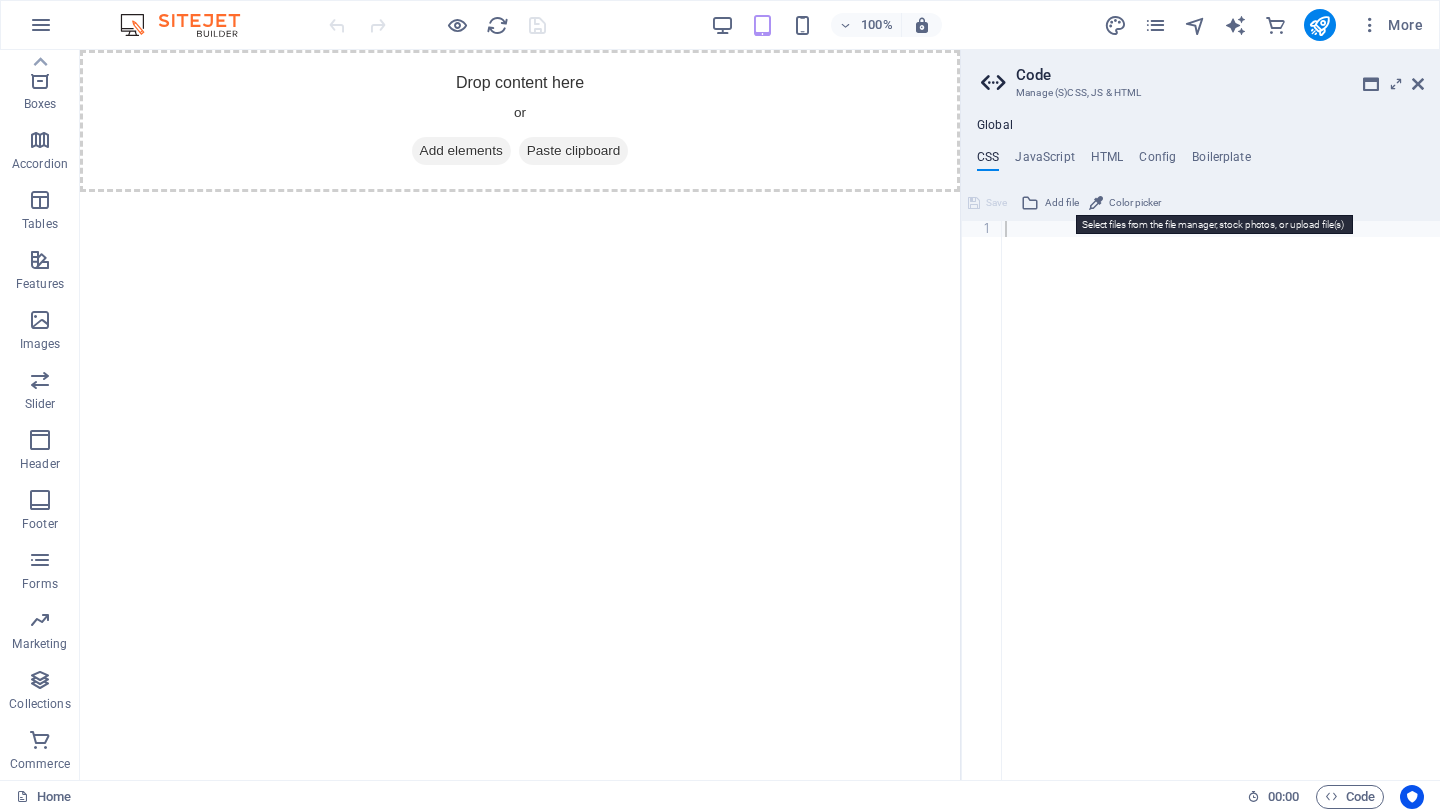 click on "Add file" at bounding box center [1062, 203] 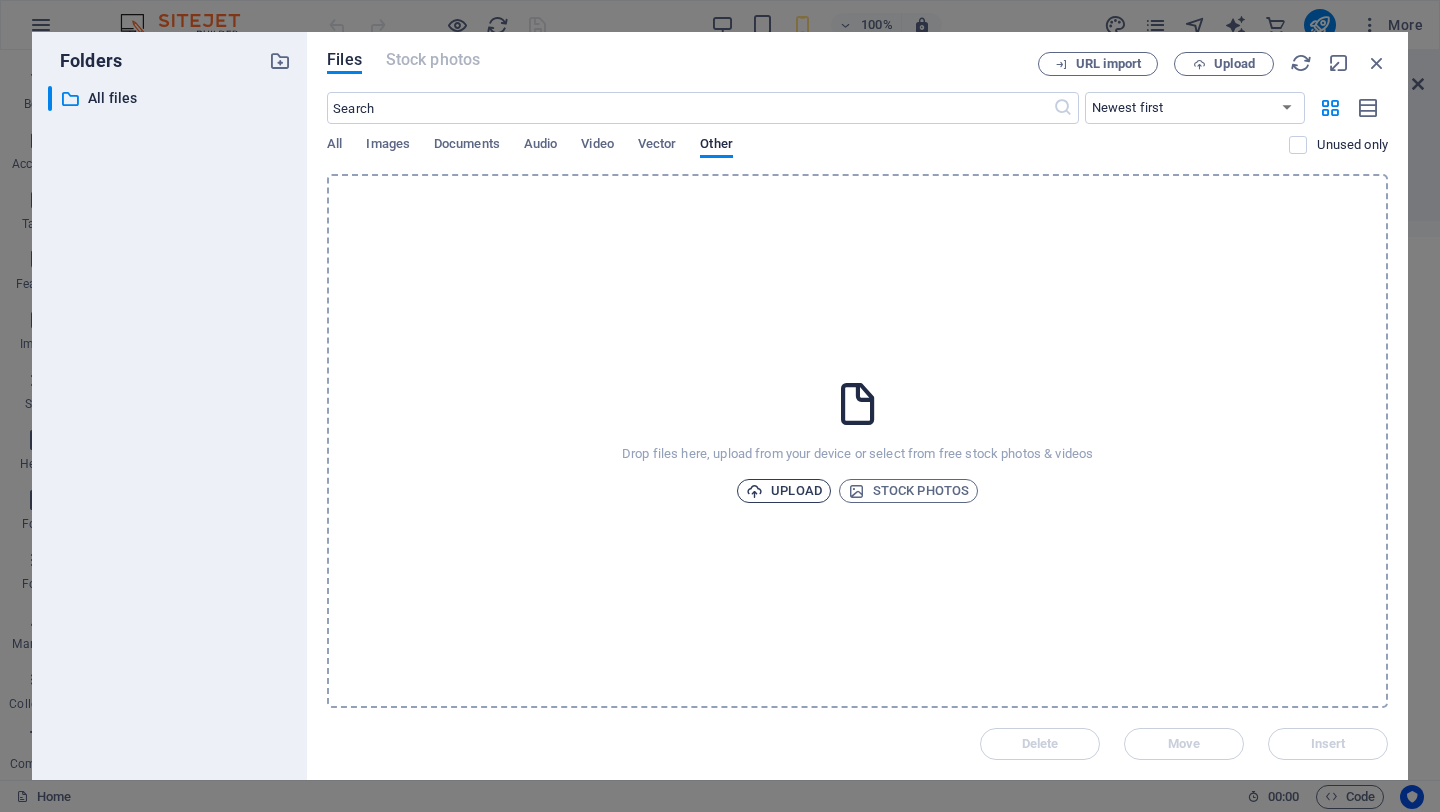 click on "Upload" at bounding box center (784, 491) 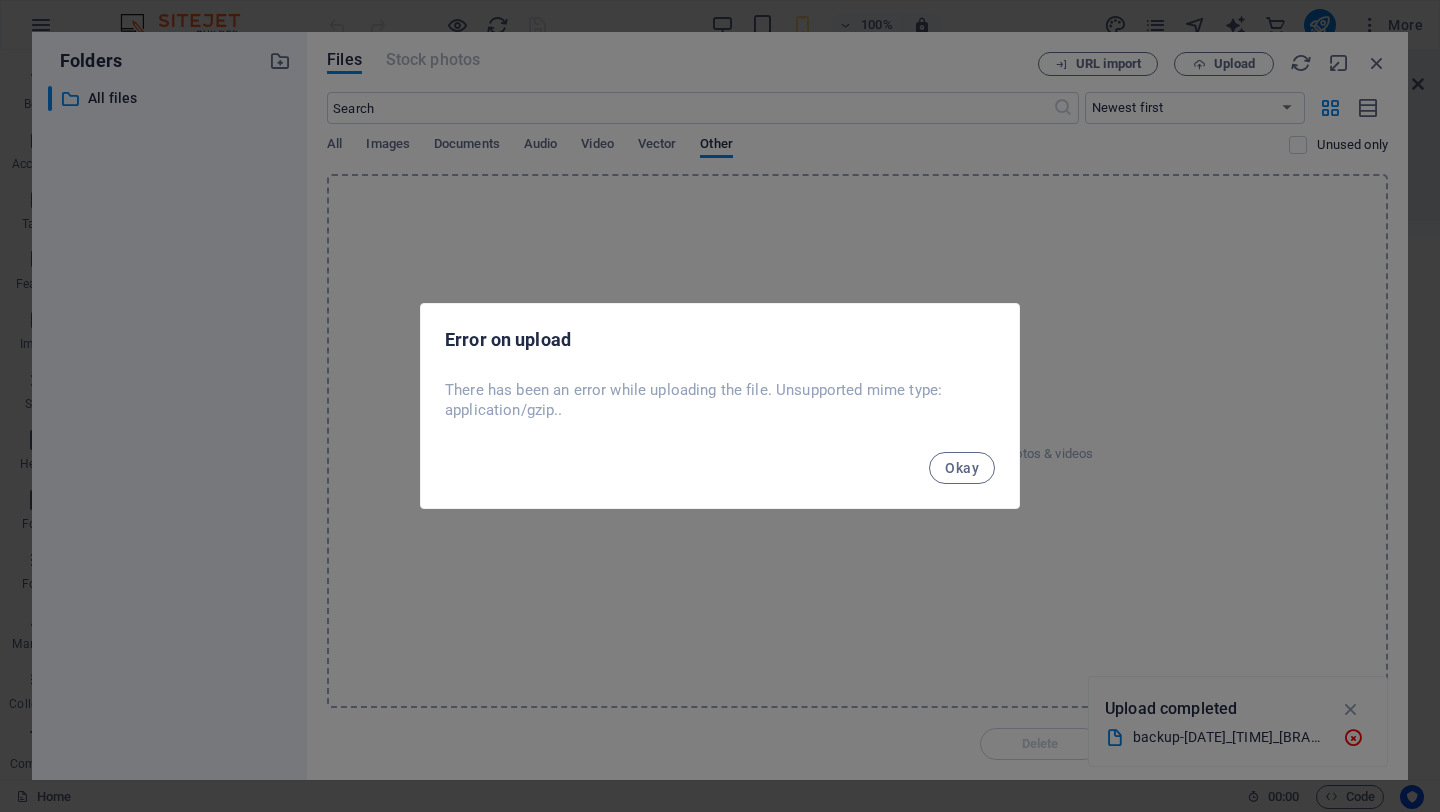 click on "Okay" at bounding box center (962, 468) 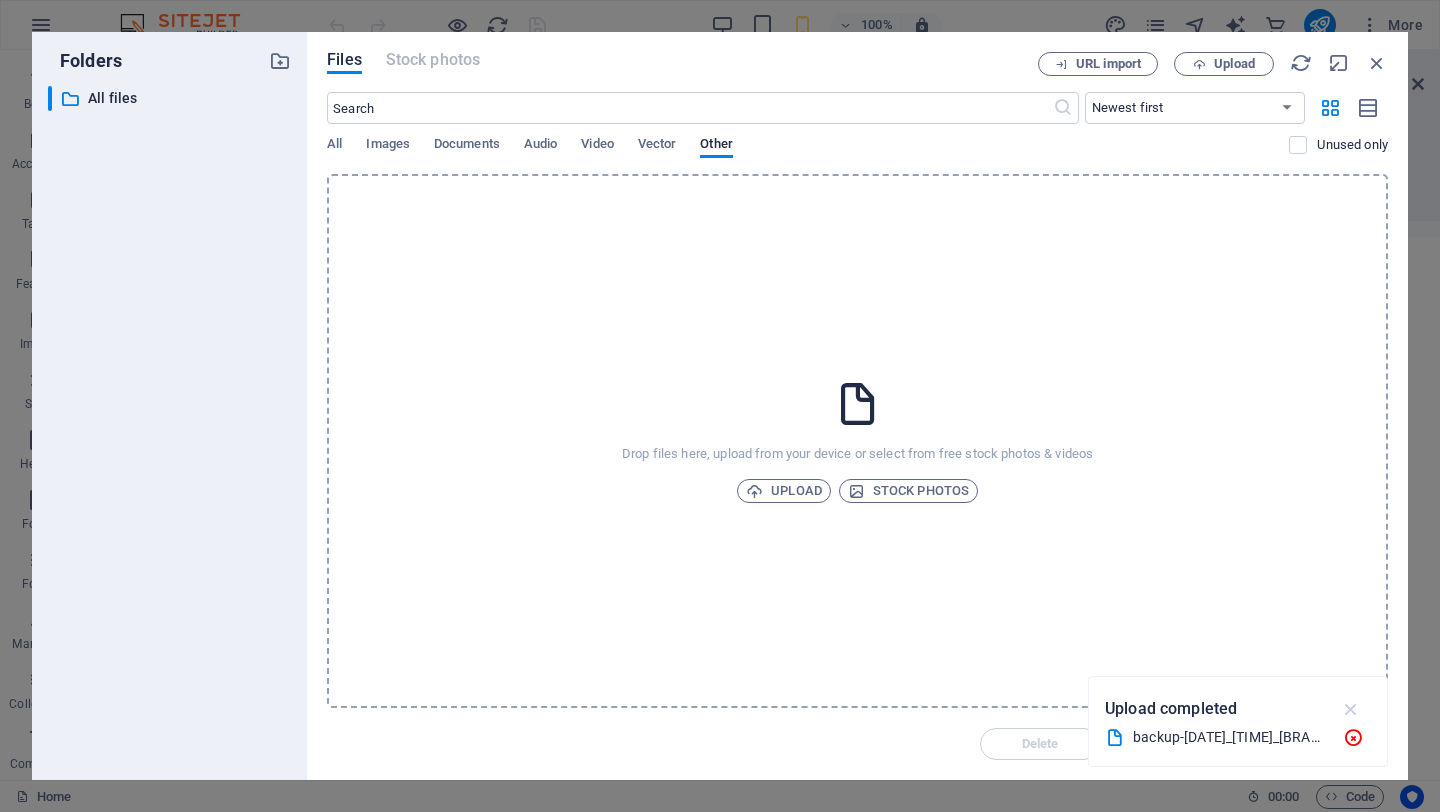 click at bounding box center (1351, 709) 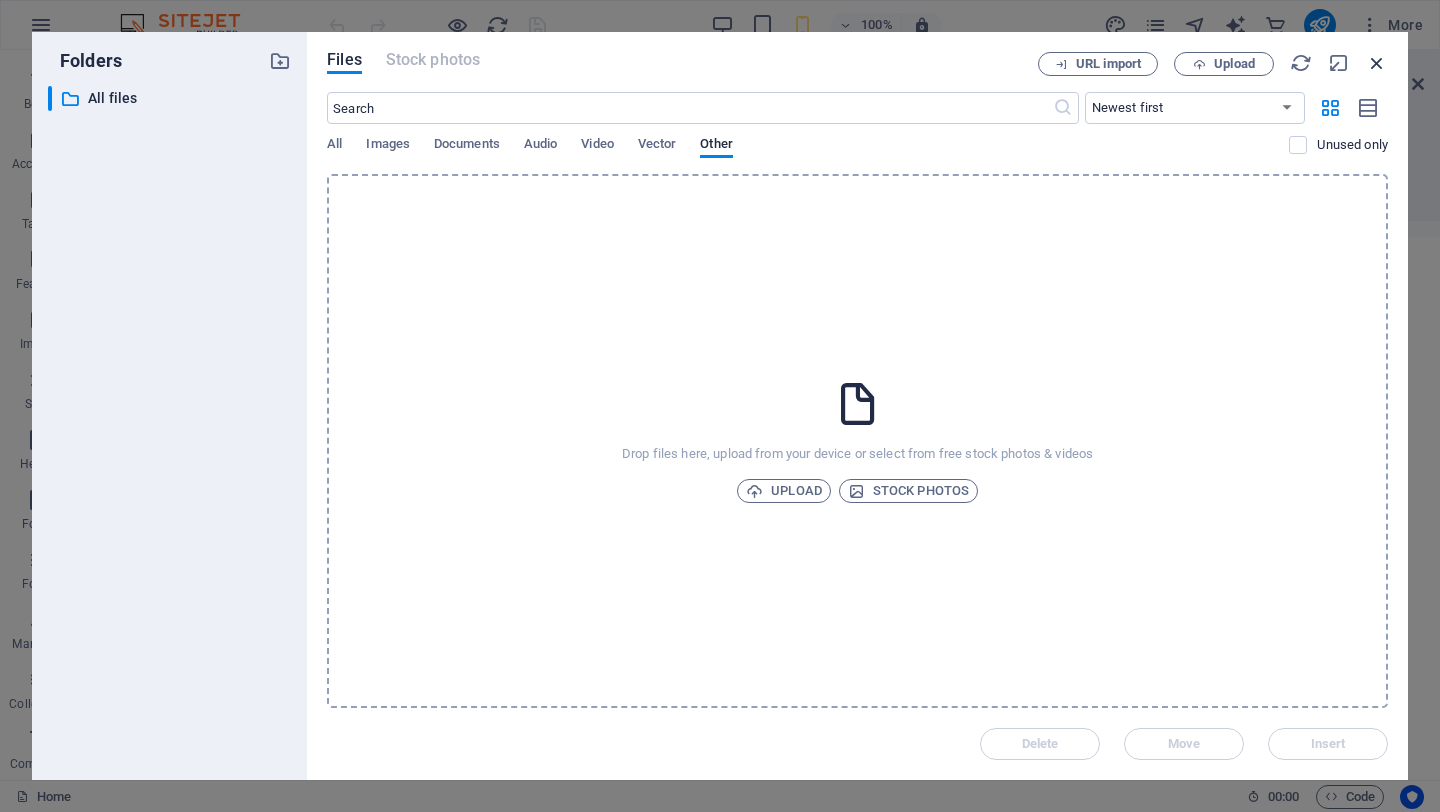 click at bounding box center [1377, 63] 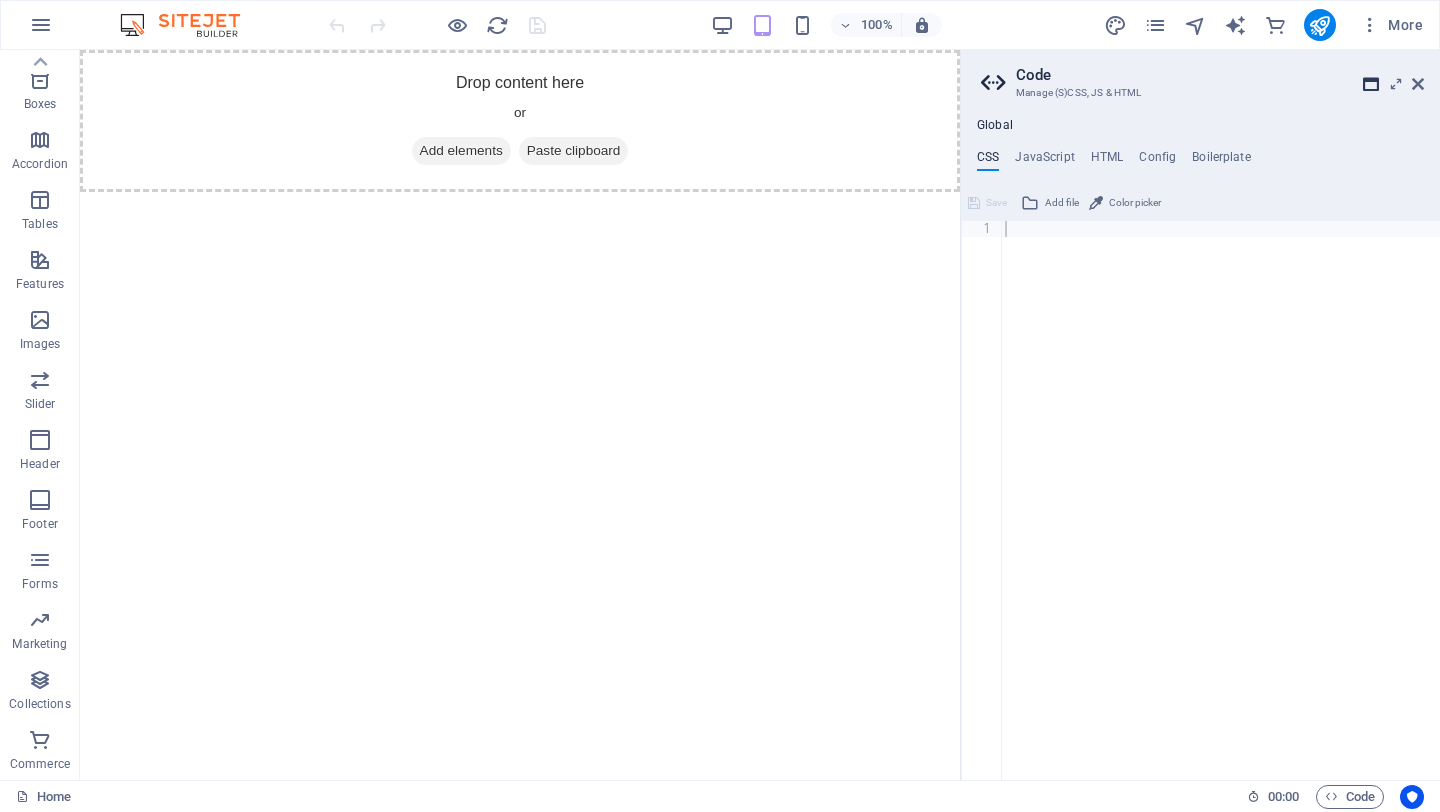 click at bounding box center [1371, 84] 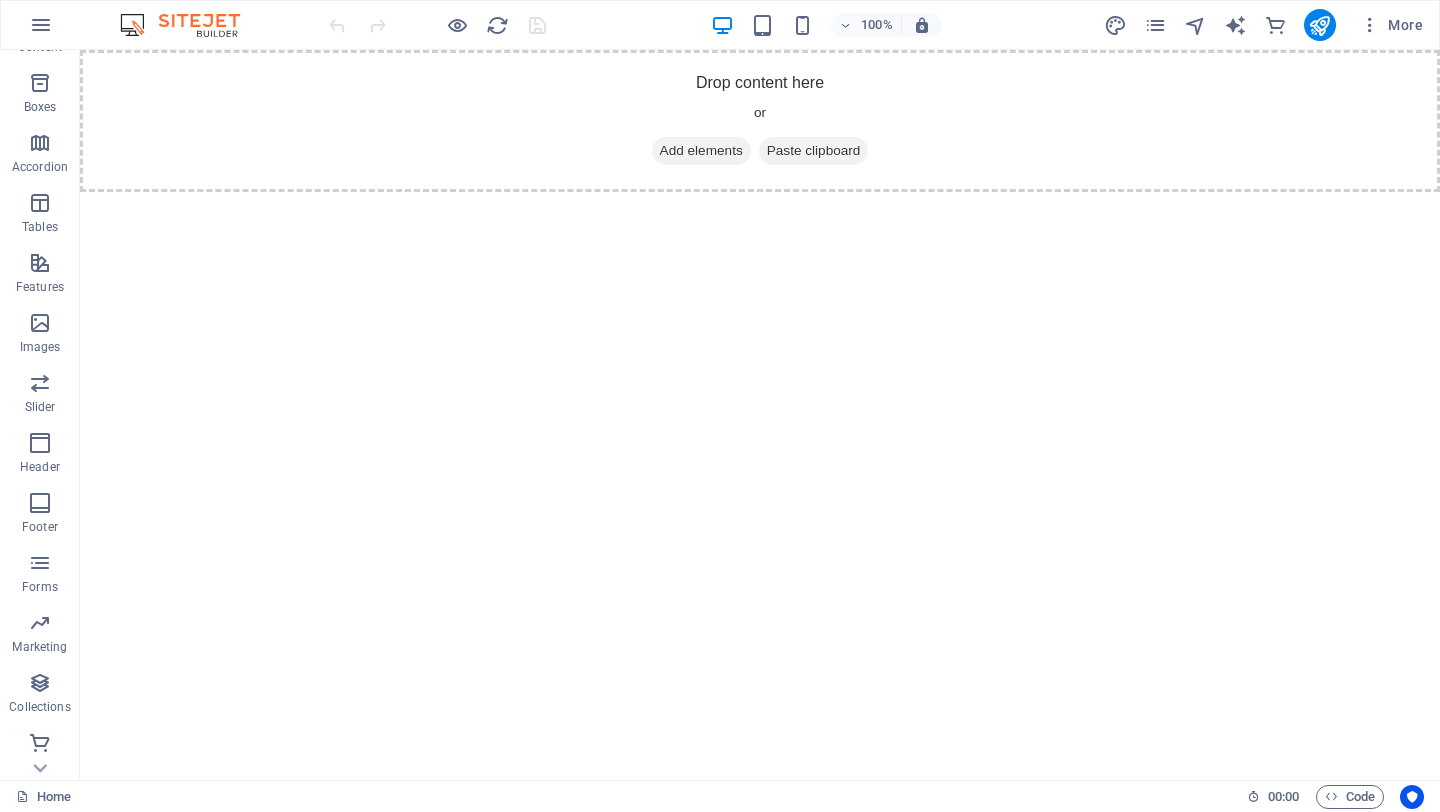 scroll, scrollTop: 230, scrollLeft: 0, axis: vertical 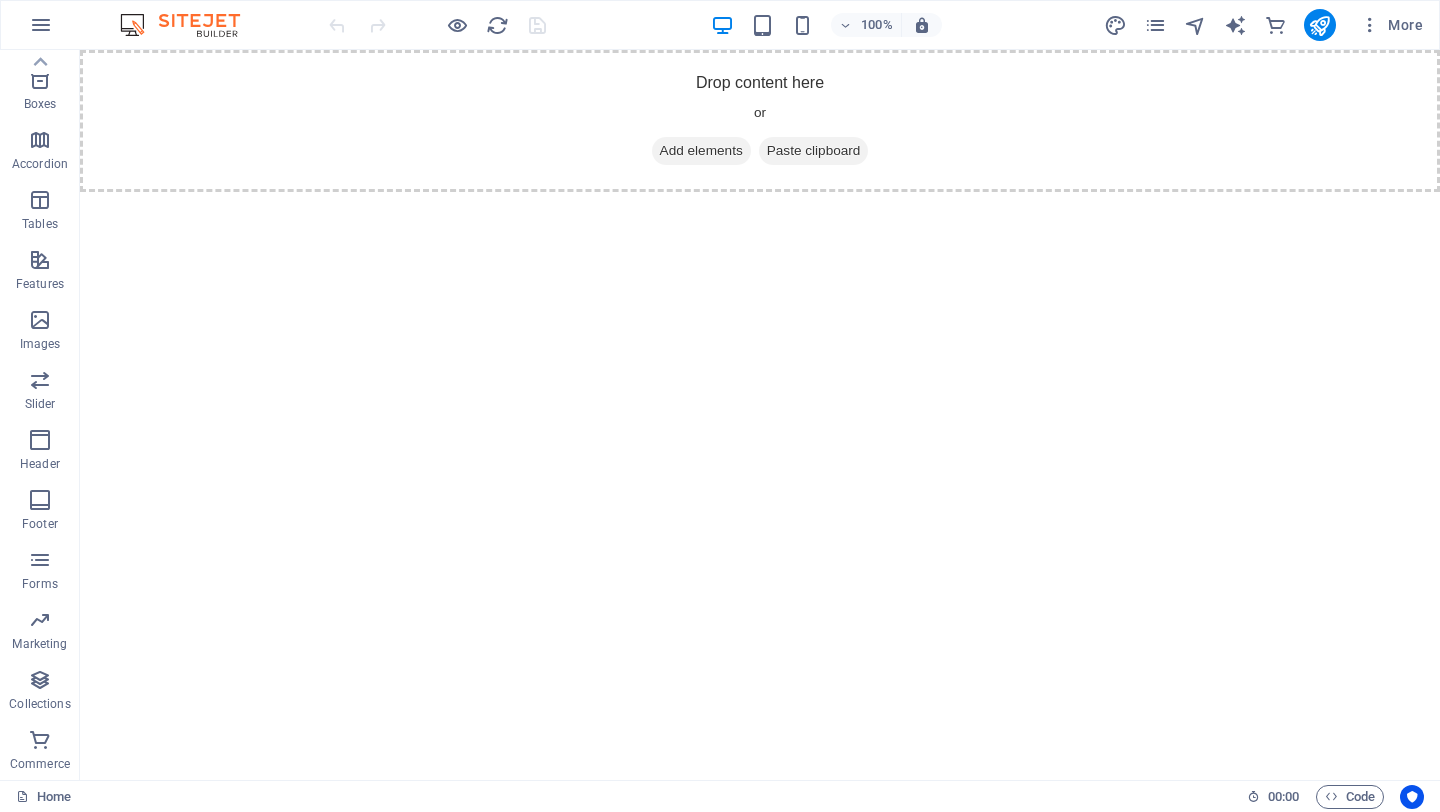 click on "Home 00 : 00 Code" at bounding box center [720, 796] 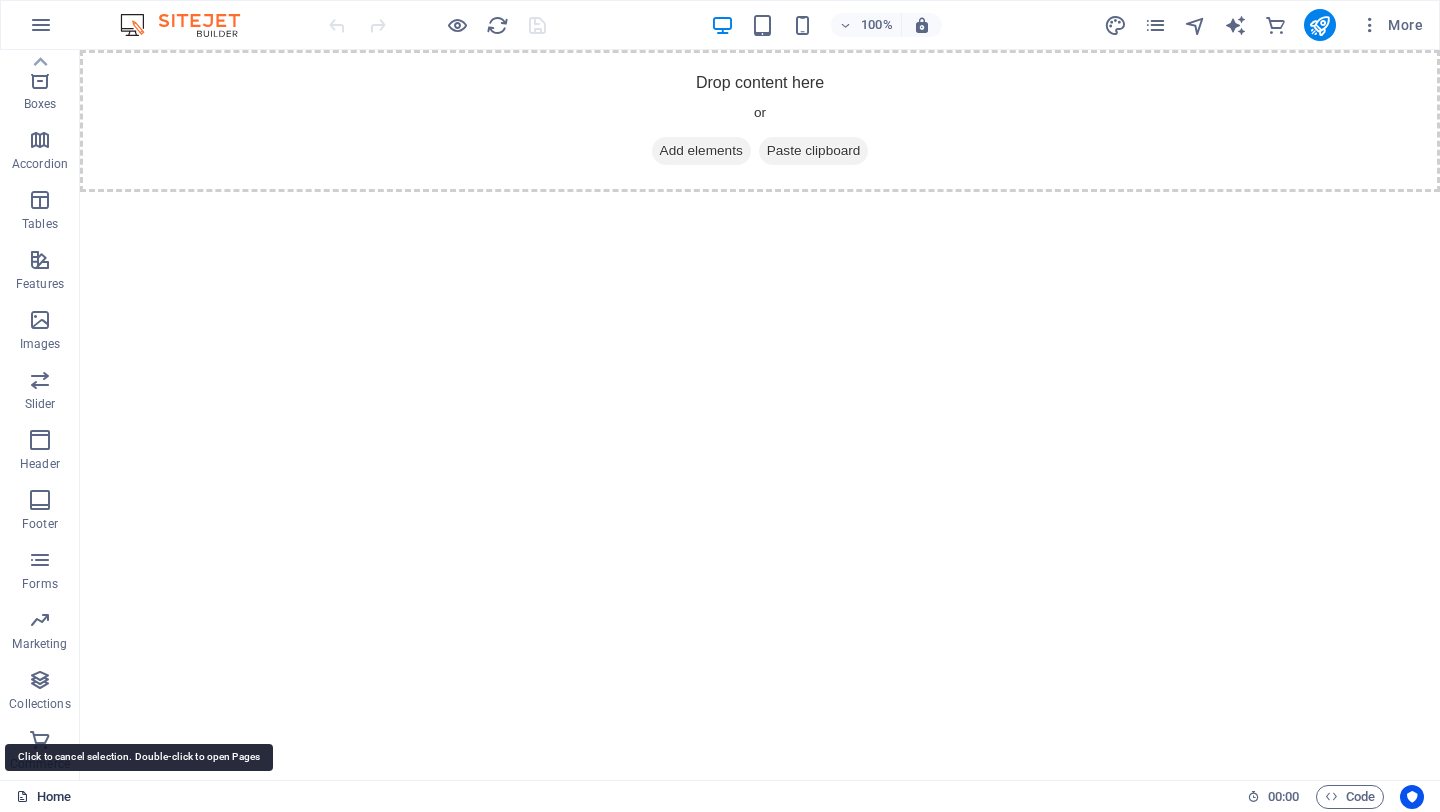 click on "Home" at bounding box center [43, 797] 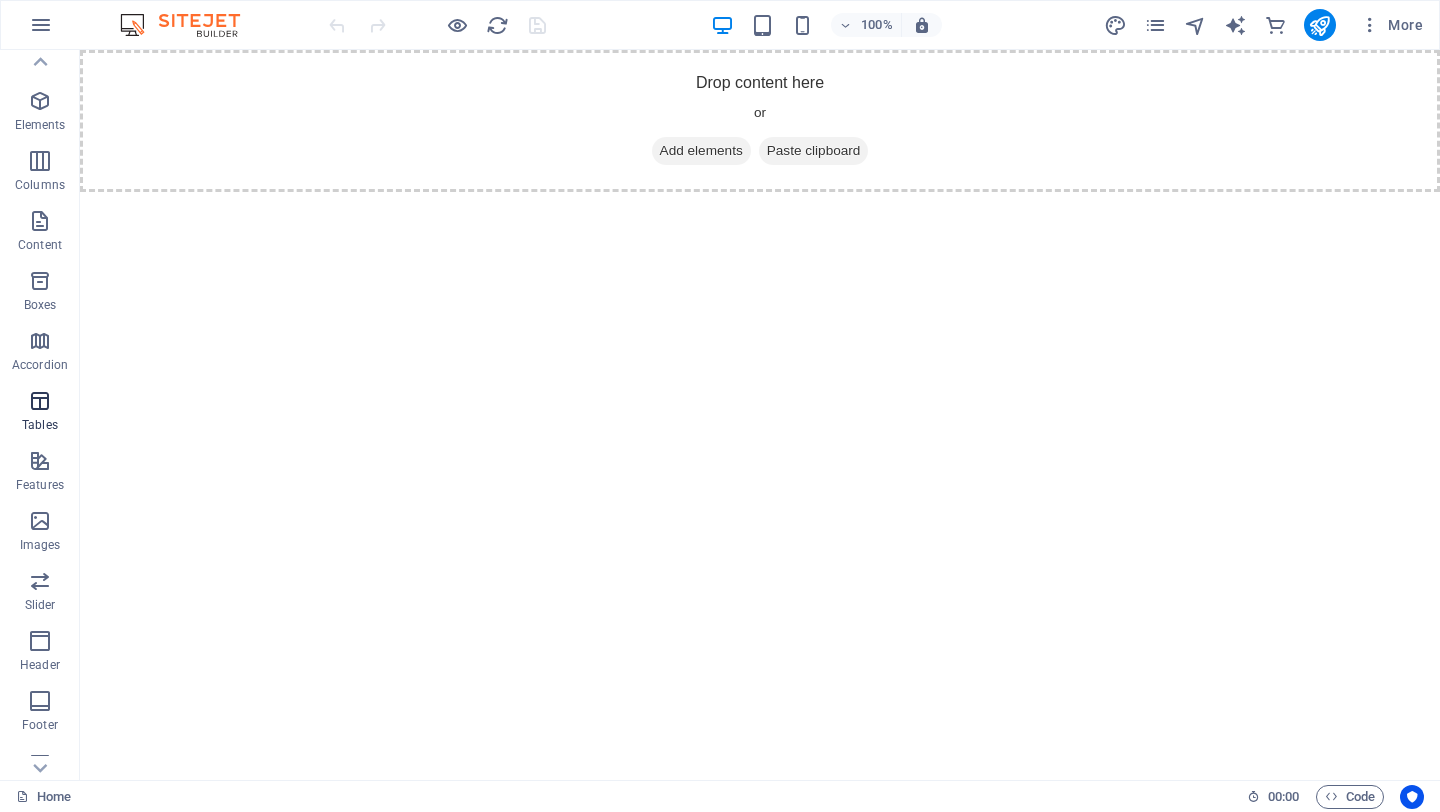 scroll, scrollTop: 0, scrollLeft: 0, axis: both 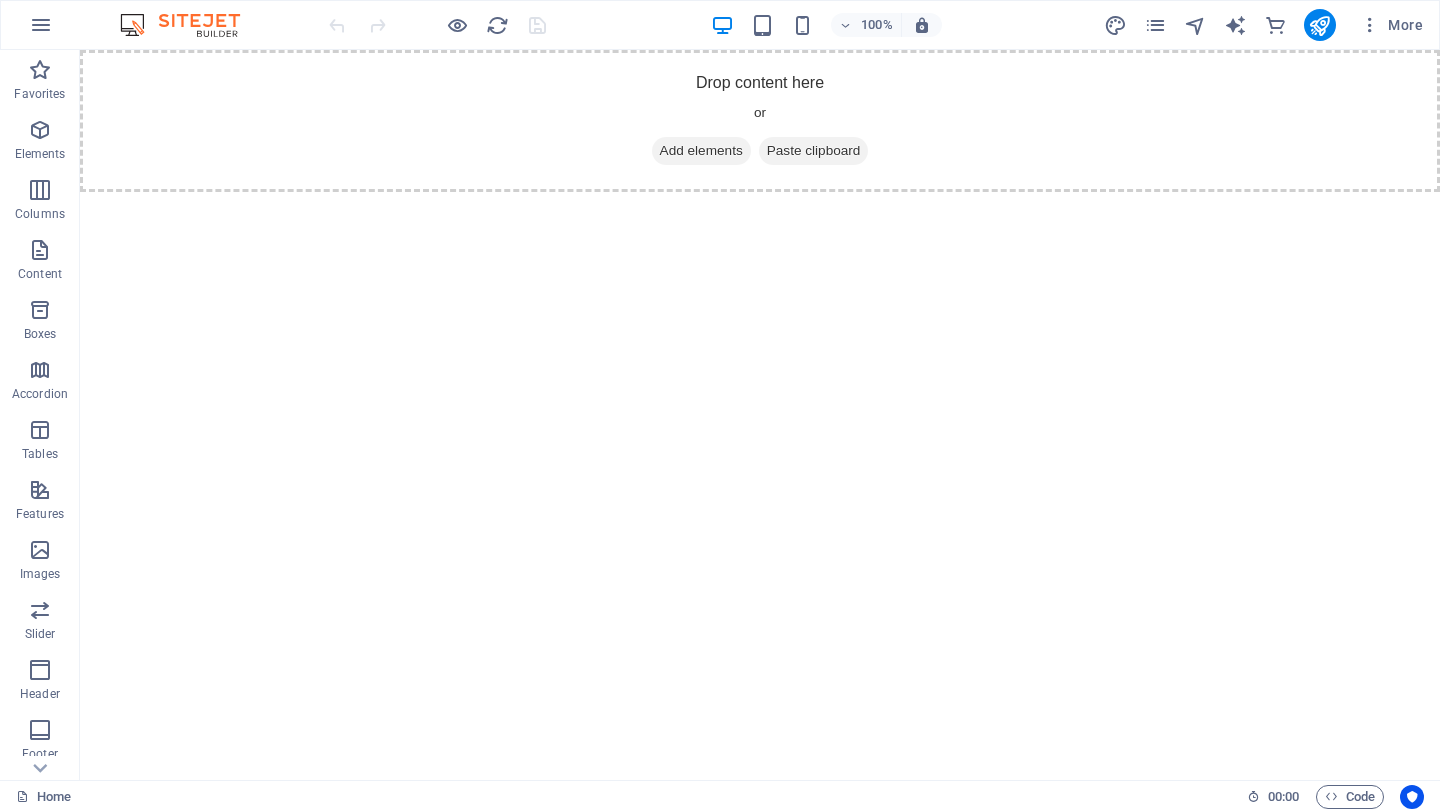 drag, startPoint x: 1205, startPoint y: 547, endPoint x: 1137, endPoint y: 501, distance: 82.0975 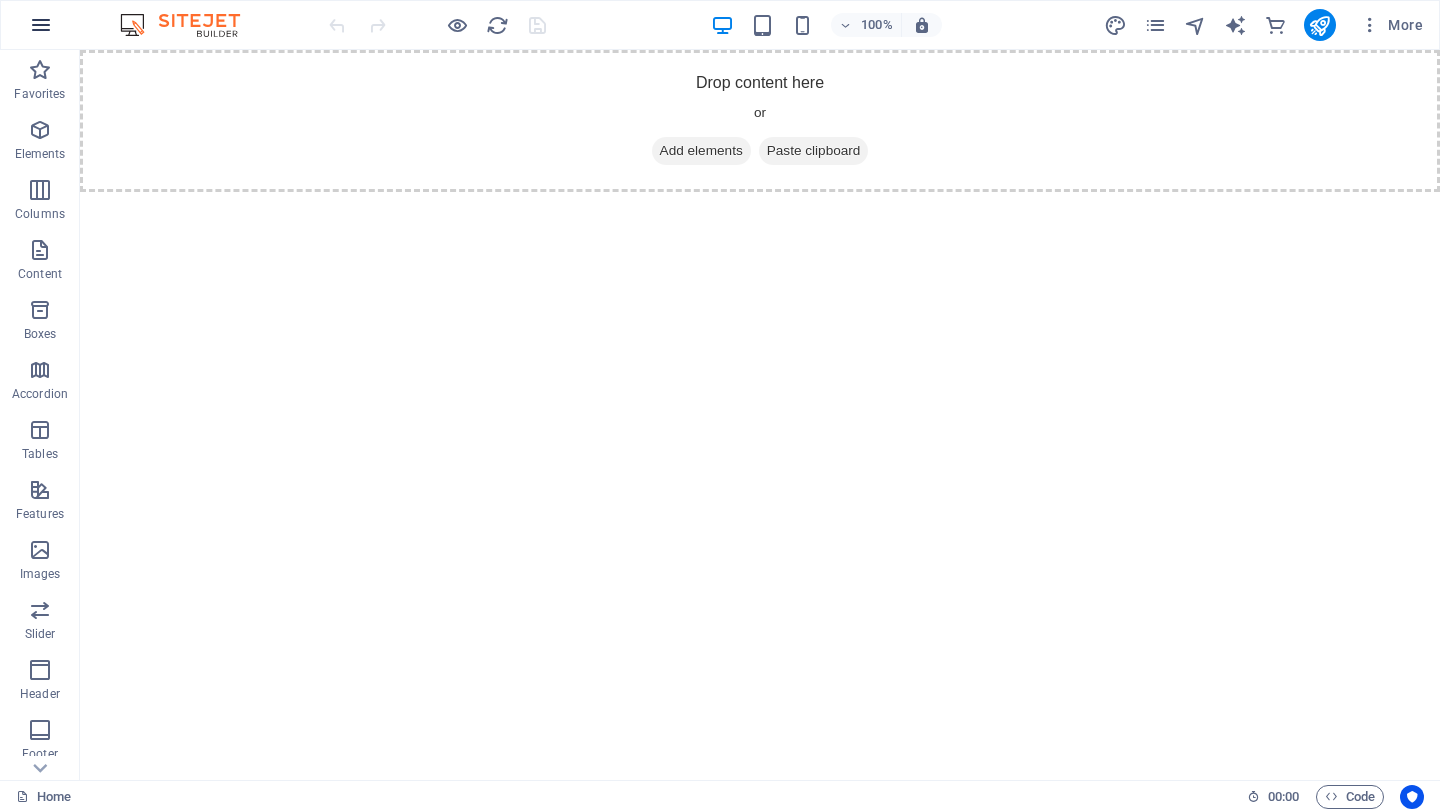 click at bounding box center [41, 25] 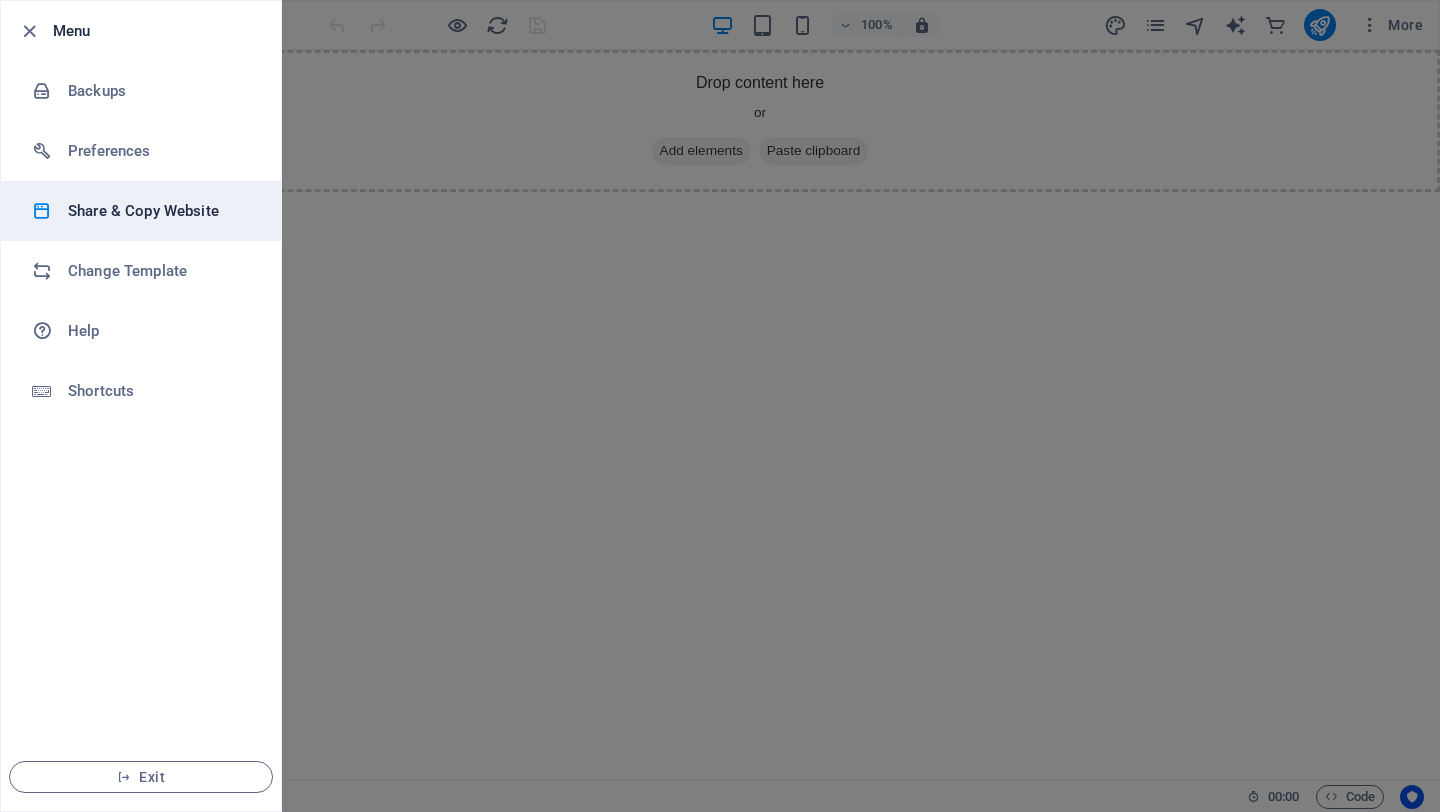 click on "Share & Copy Website" at bounding box center [141, 211] 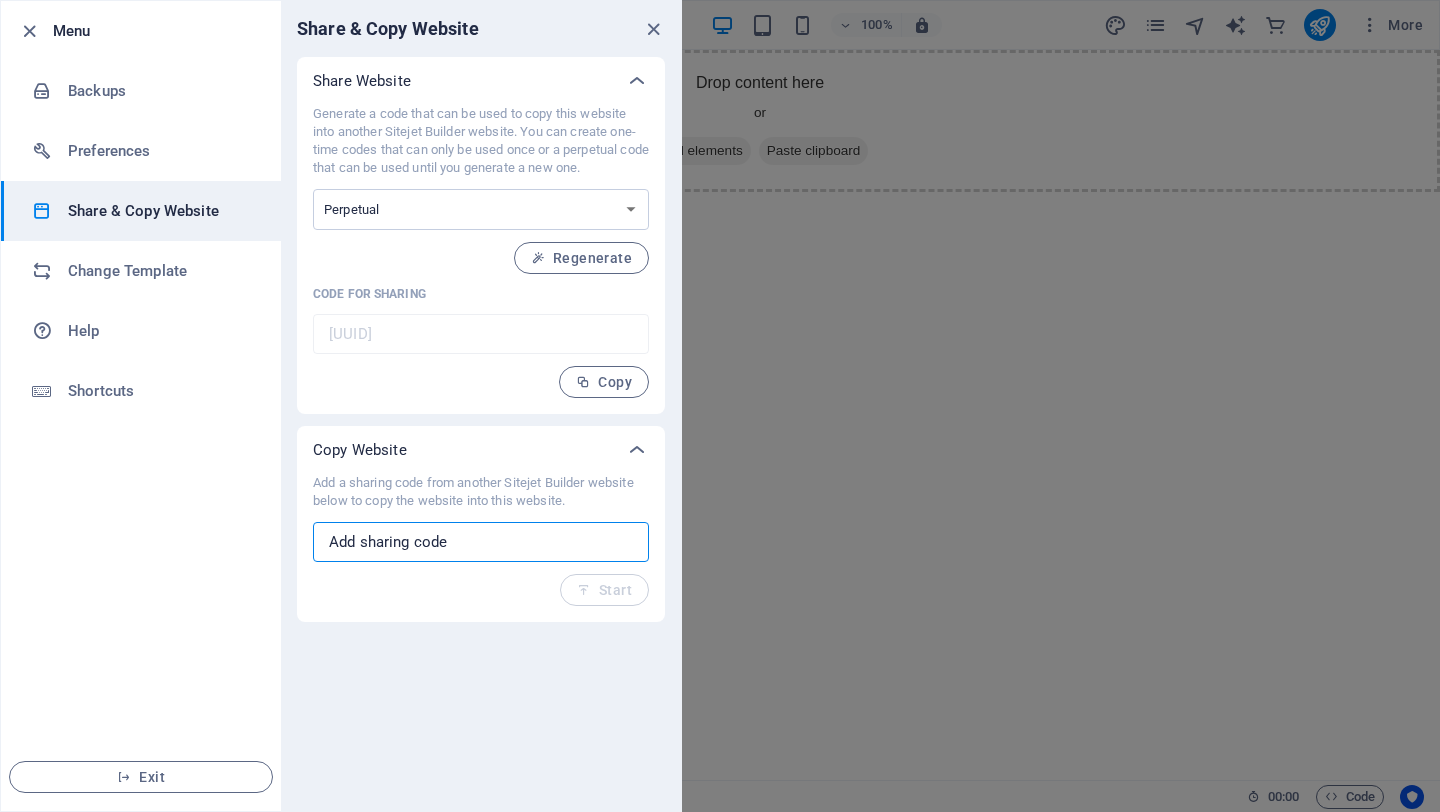 click at bounding box center [481, 542] 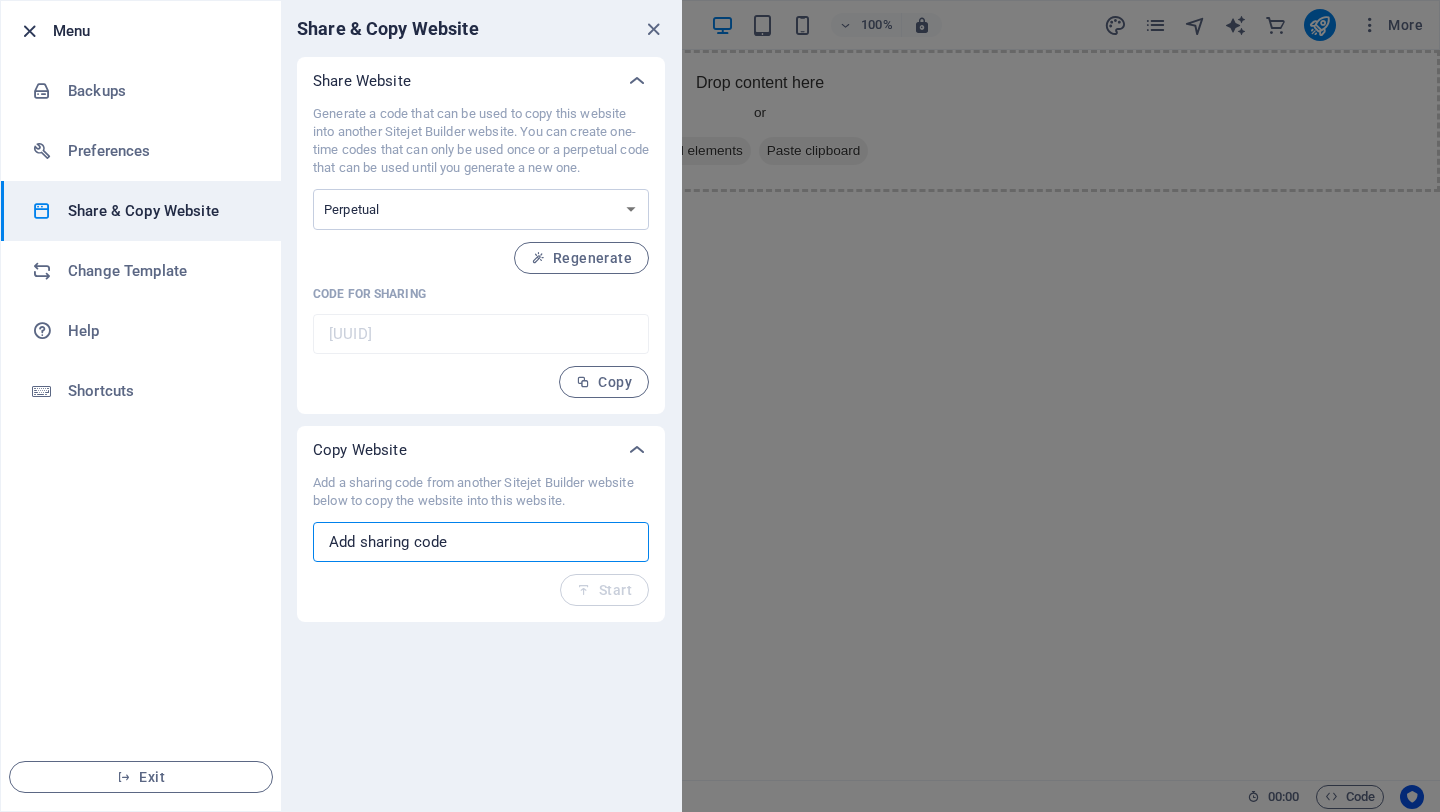 click at bounding box center (29, 31) 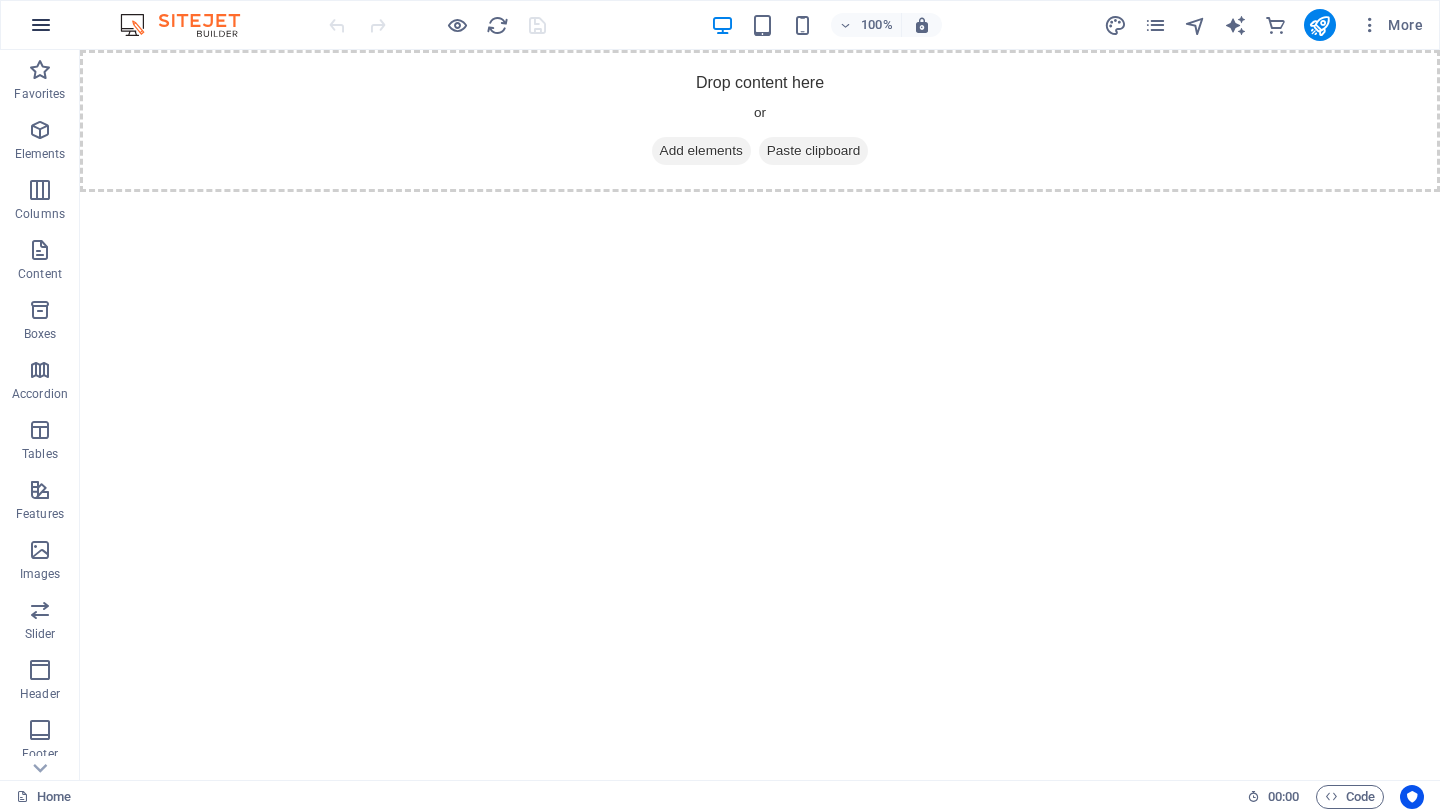 click at bounding box center [41, 25] 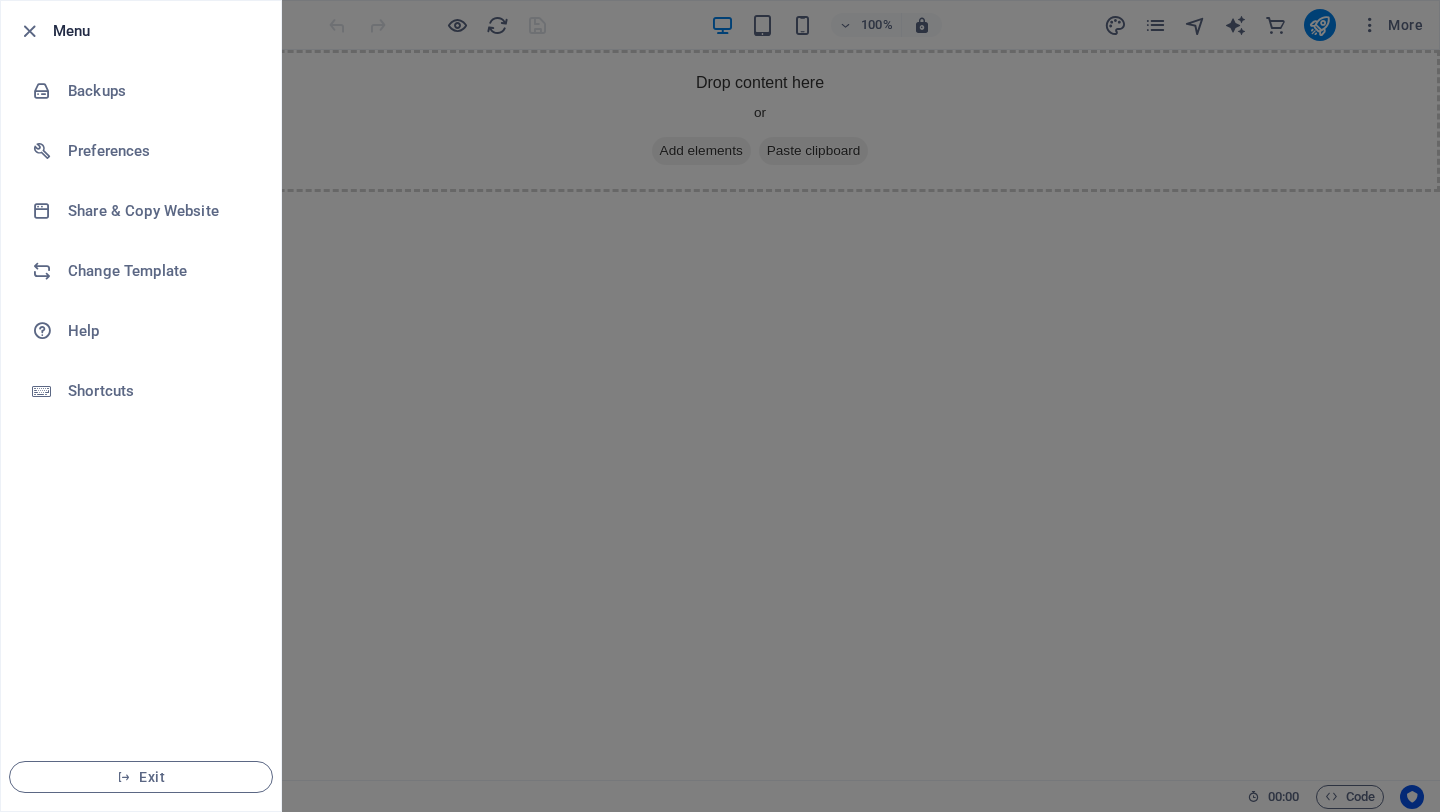 click at bounding box center [720, 406] 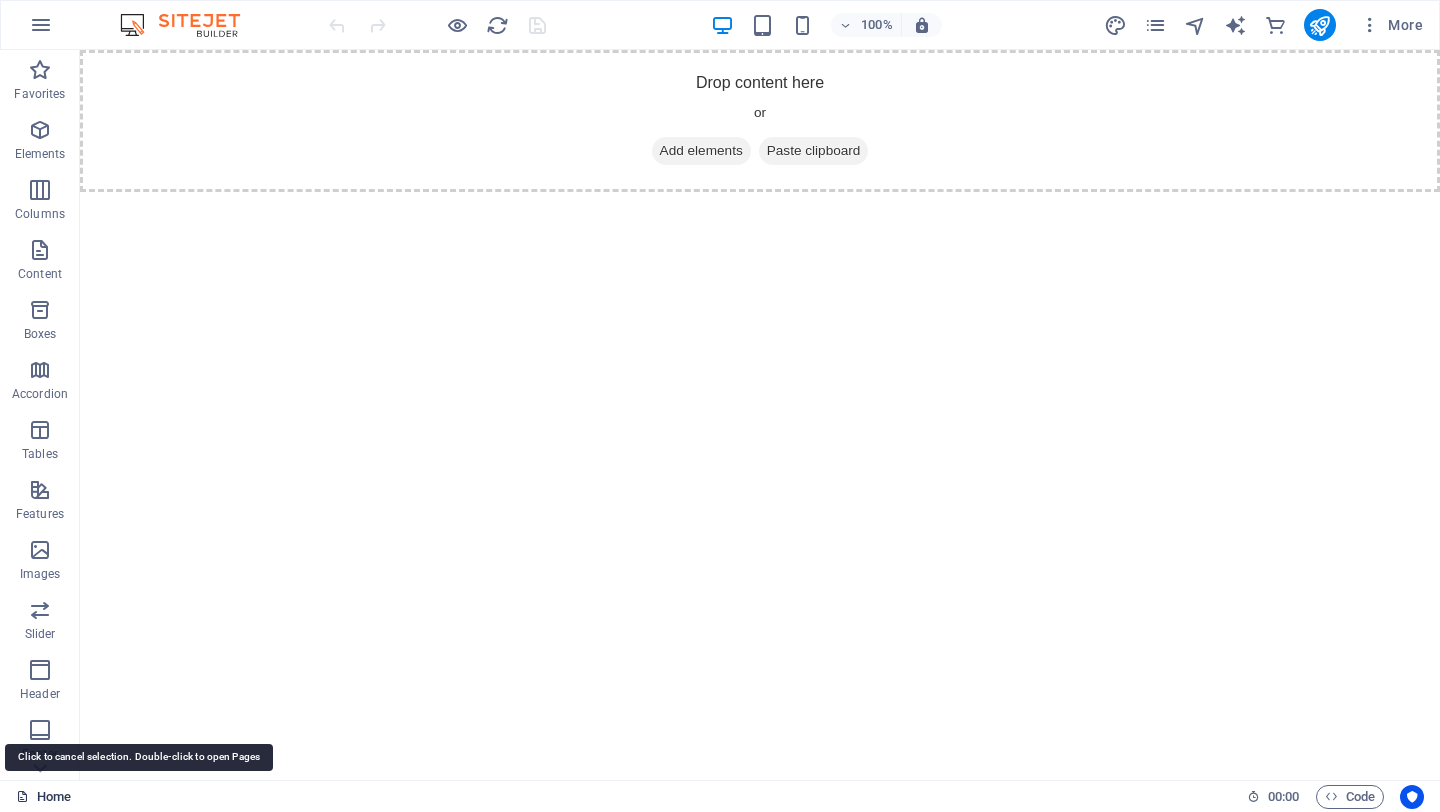 click on "Home" at bounding box center [43, 797] 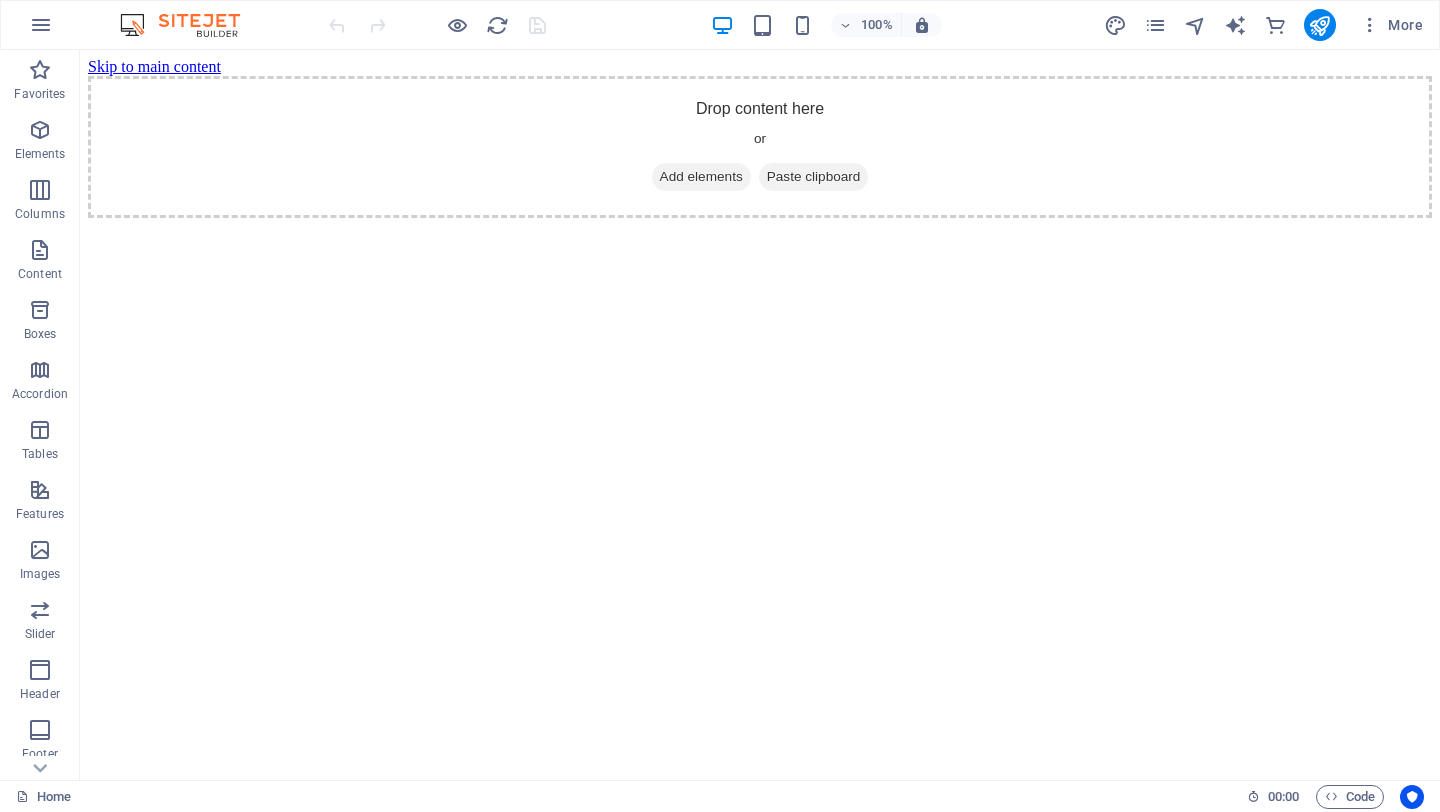scroll, scrollTop: 0, scrollLeft: 0, axis: both 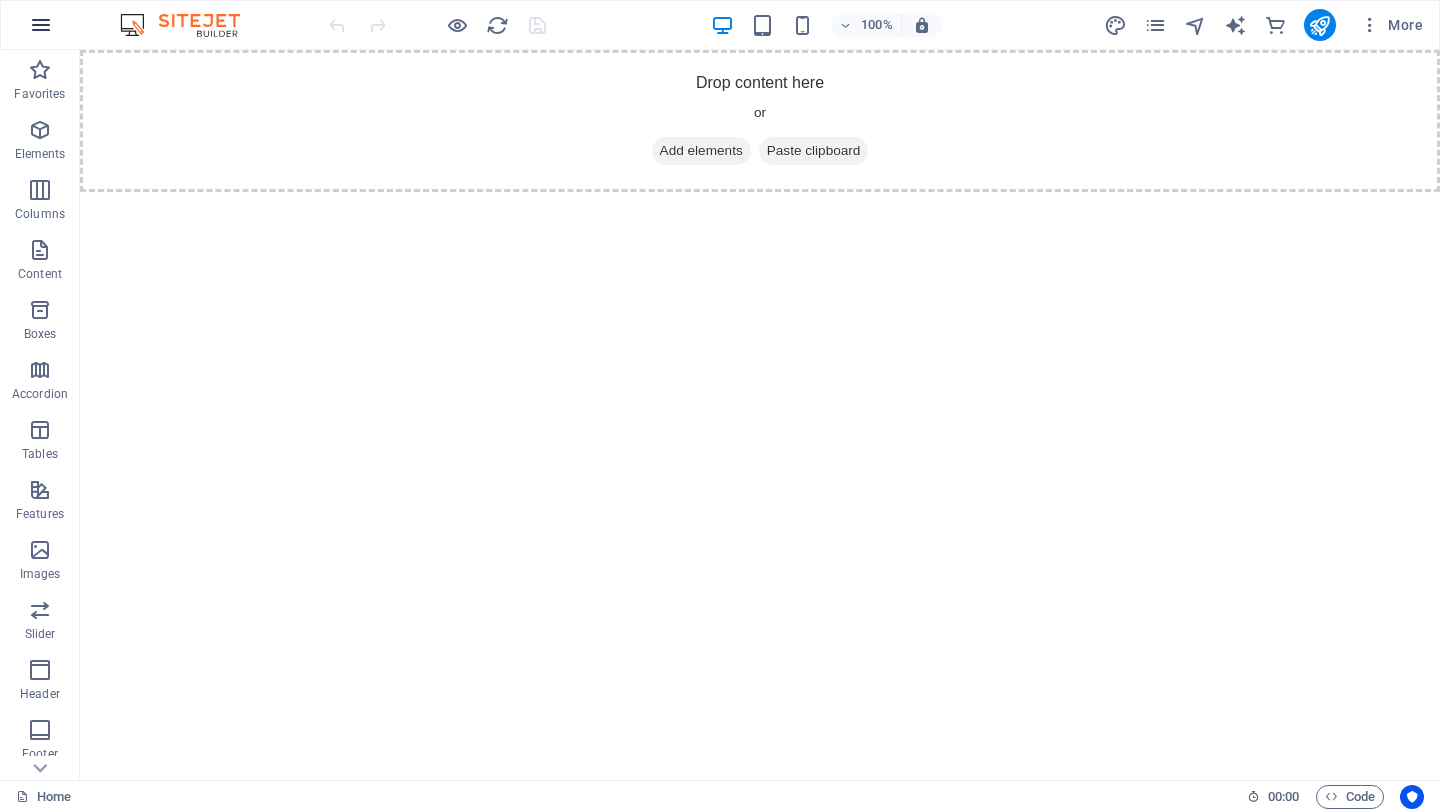 click at bounding box center (41, 25) 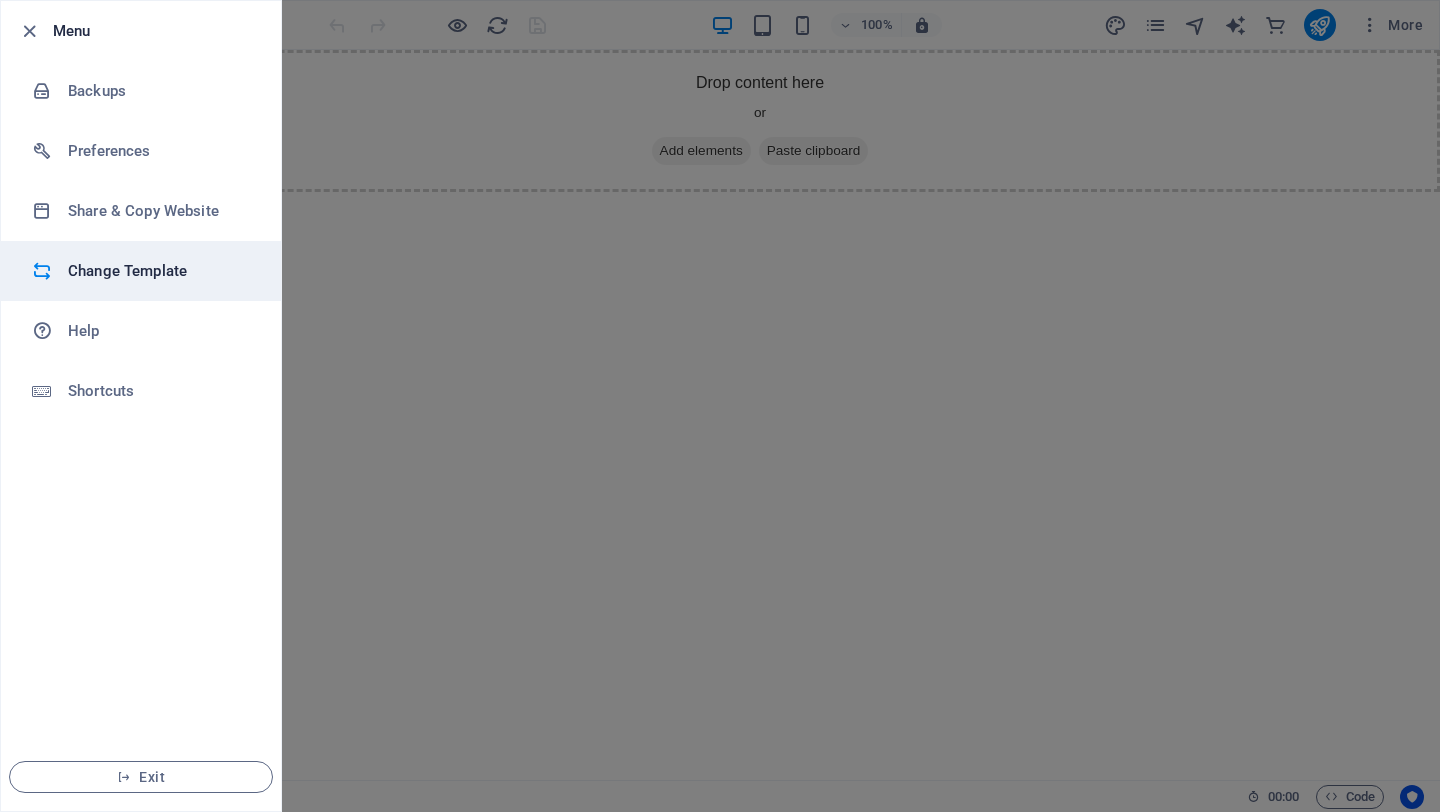 click on "Change Template" at bounding box center (160, 271) 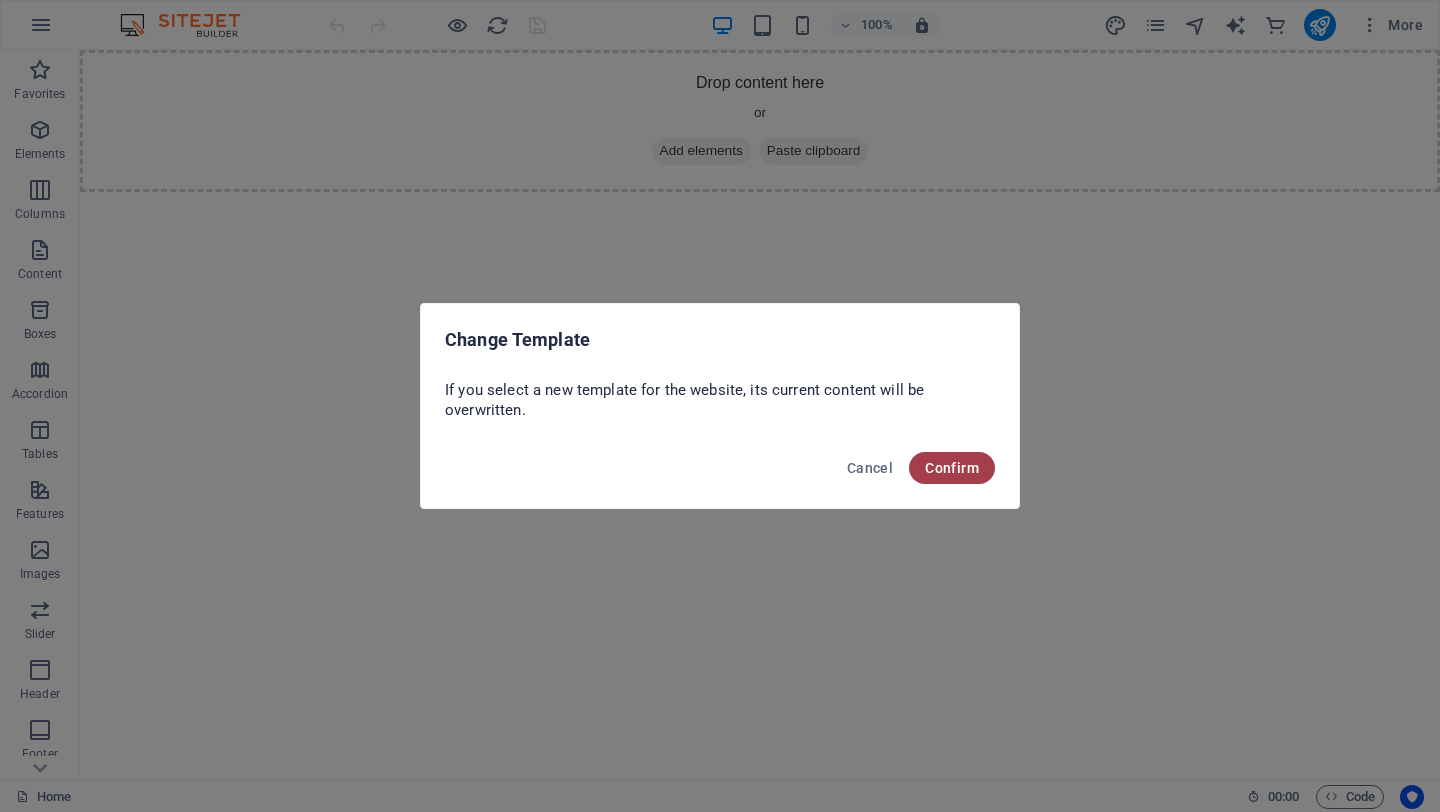 click on "Confirm" at bounding box center [952, 468] 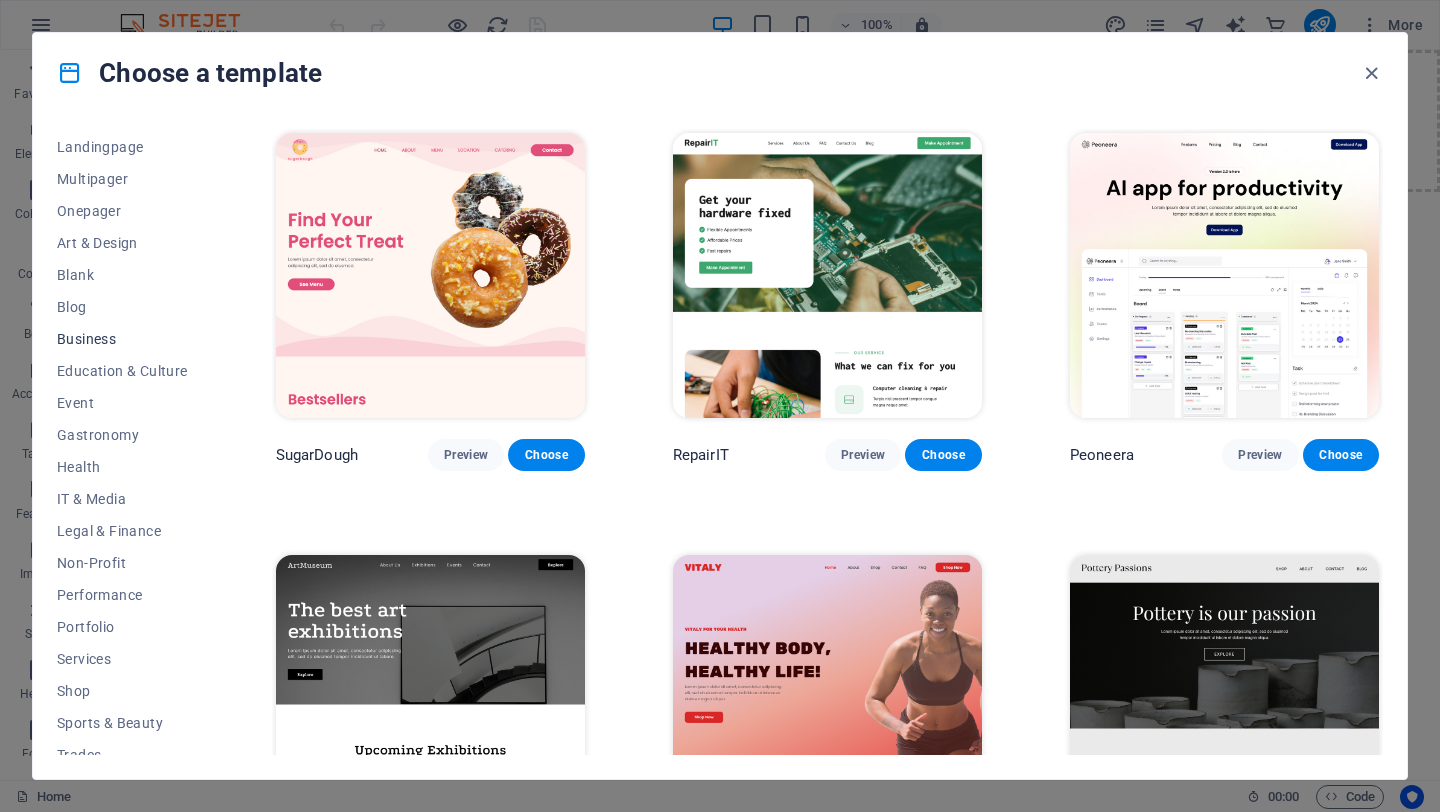 scroll, scrollTop: 0, scrollLeft: 0, axis: both 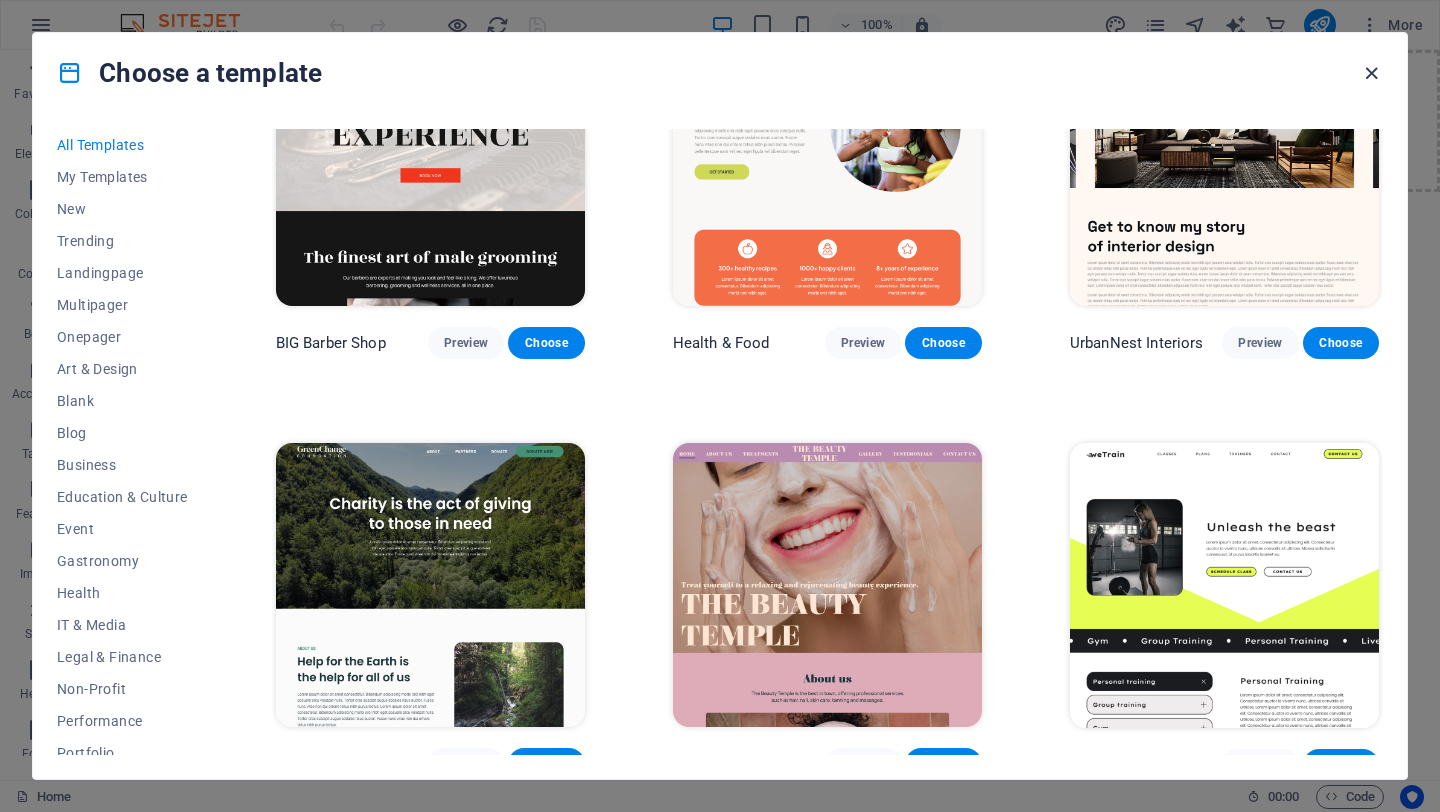 click at bounding box center (1371, 73) 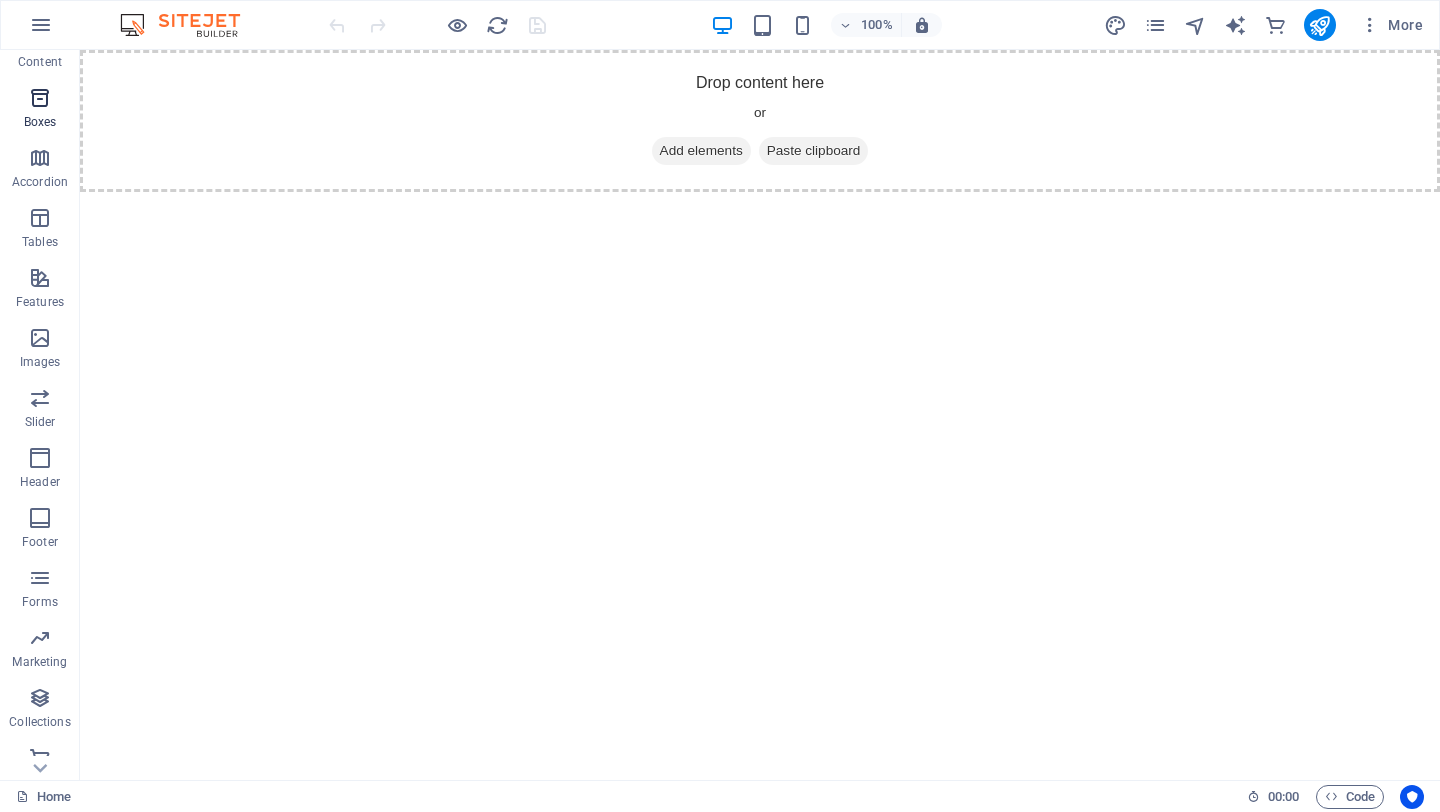 scroll, scrollTop: 230, scrollLeft: 0, axis: vertical 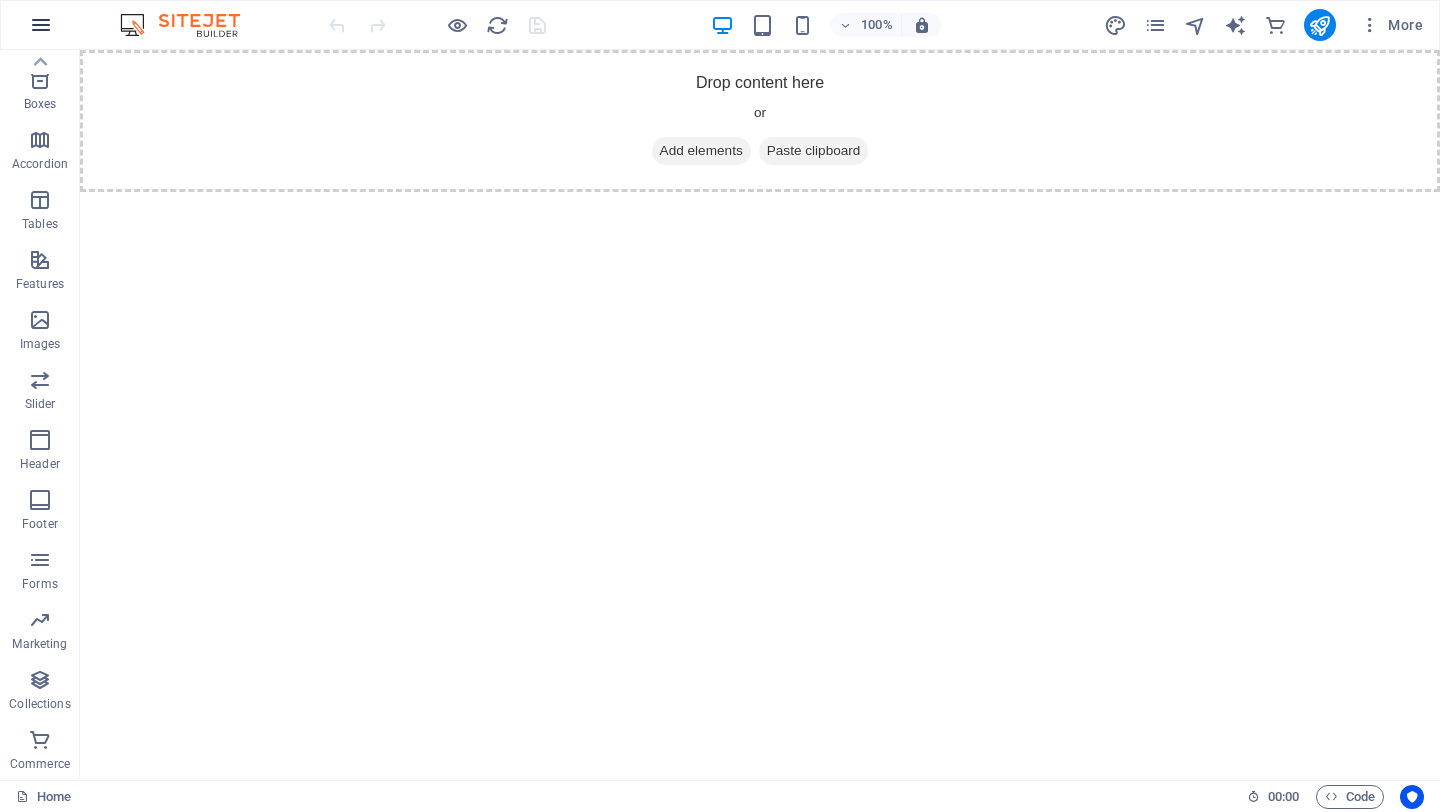 click at bounding box center (41, 25) 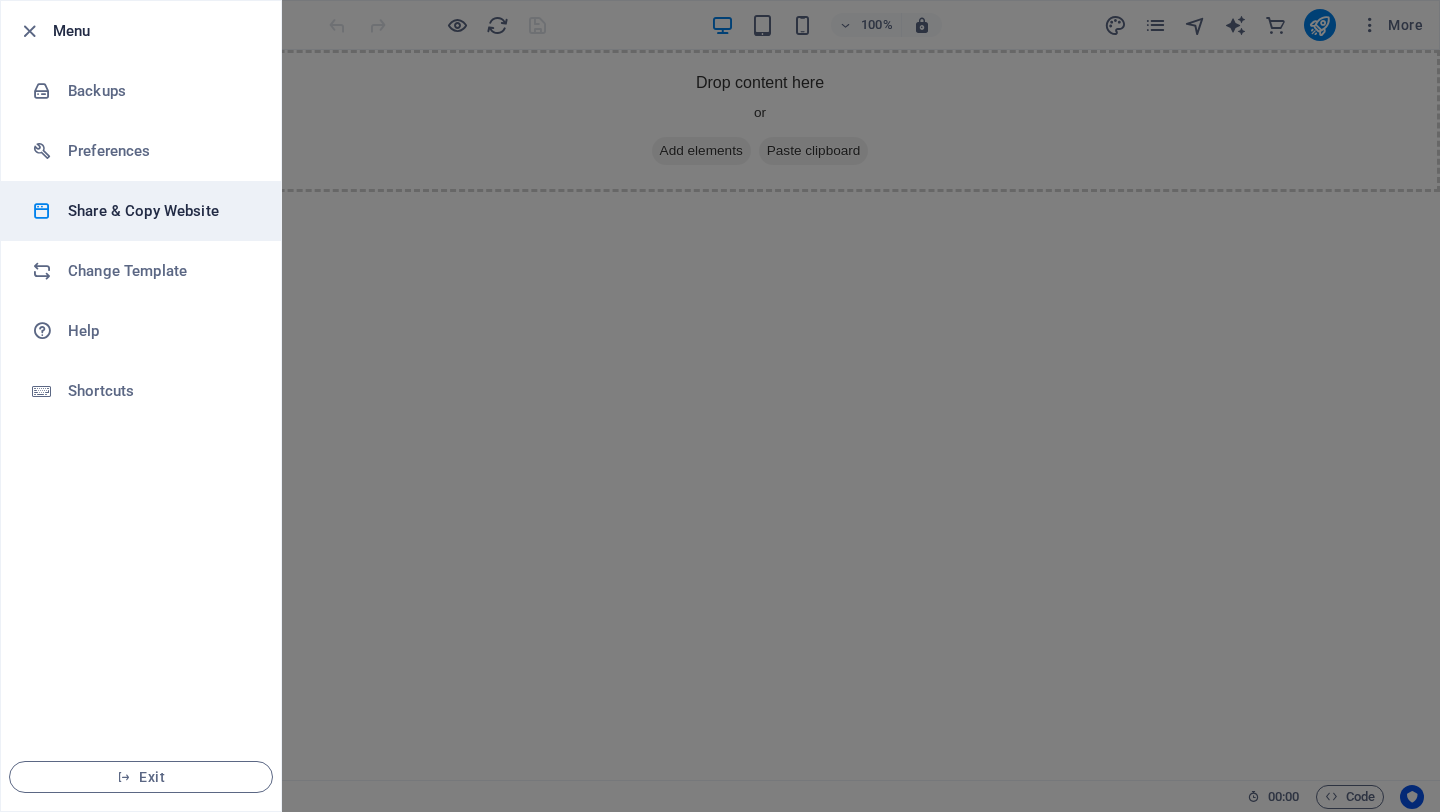 click on "Share & Copy Website" at bounding box center (160, 211) 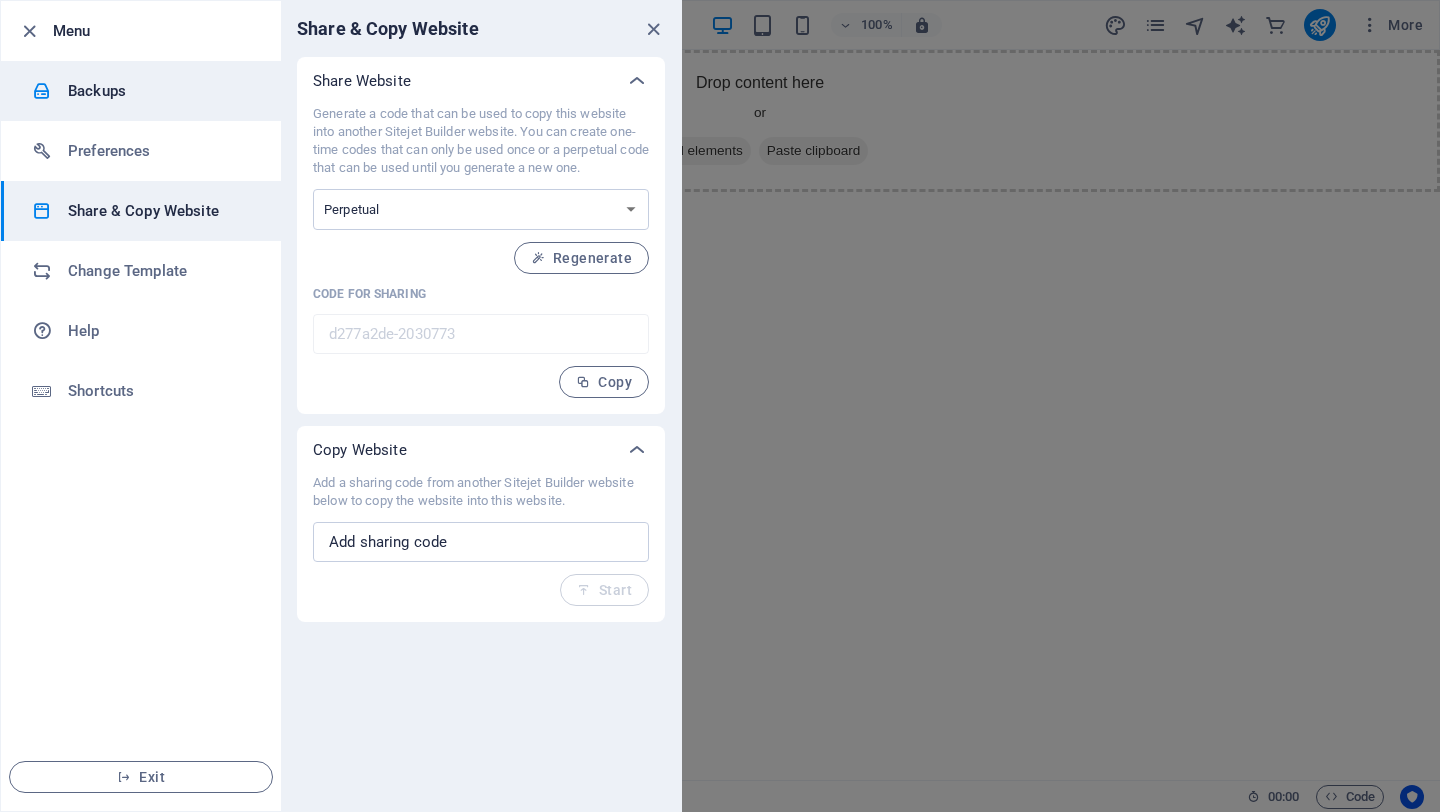 click on "Backups" at bounding box center [160, 91] 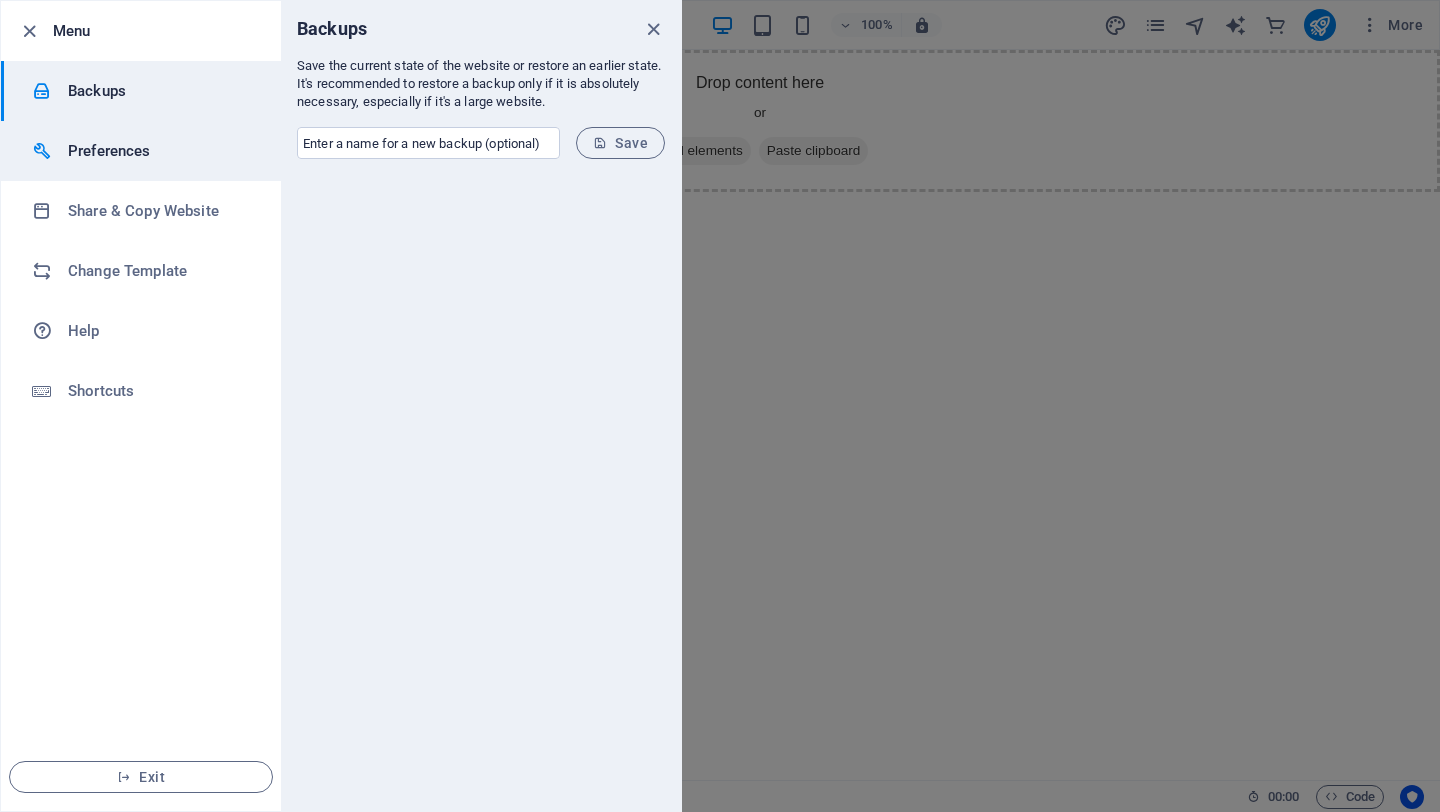 click on "Preferences" at bounding box center (160, 151) 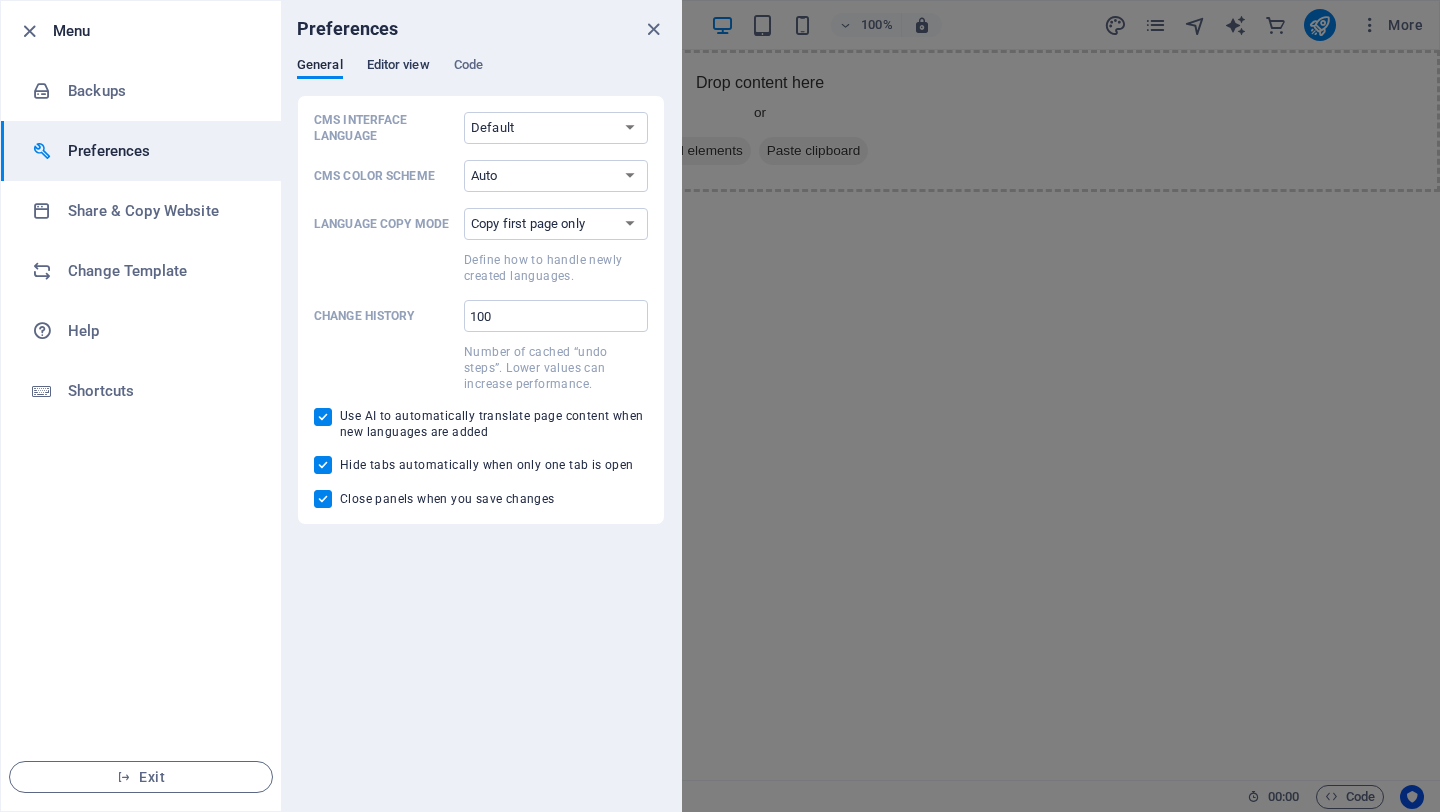 click on "Editor view" at bounding box center (398, 67) 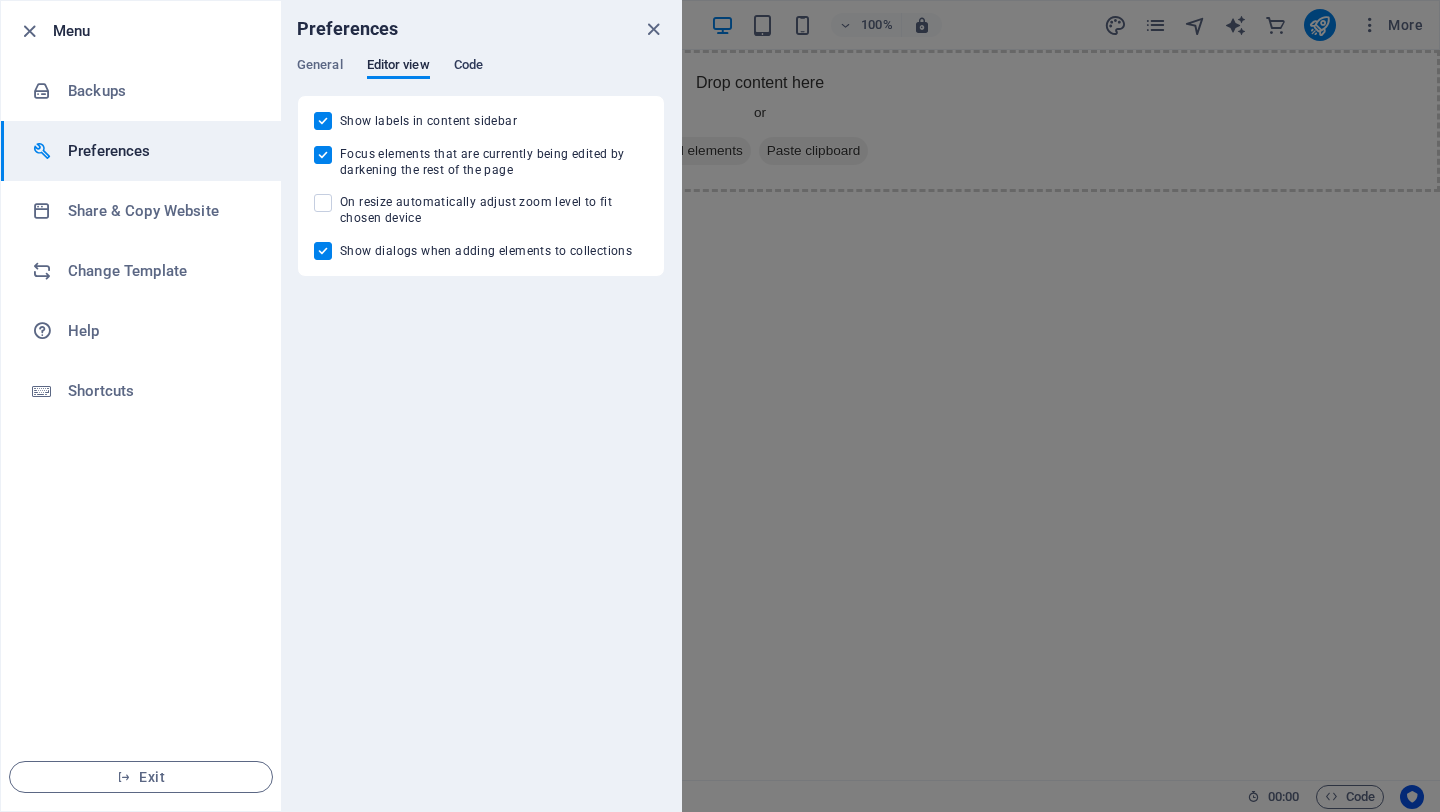 click on "Code" at bounding box center [468, 67] 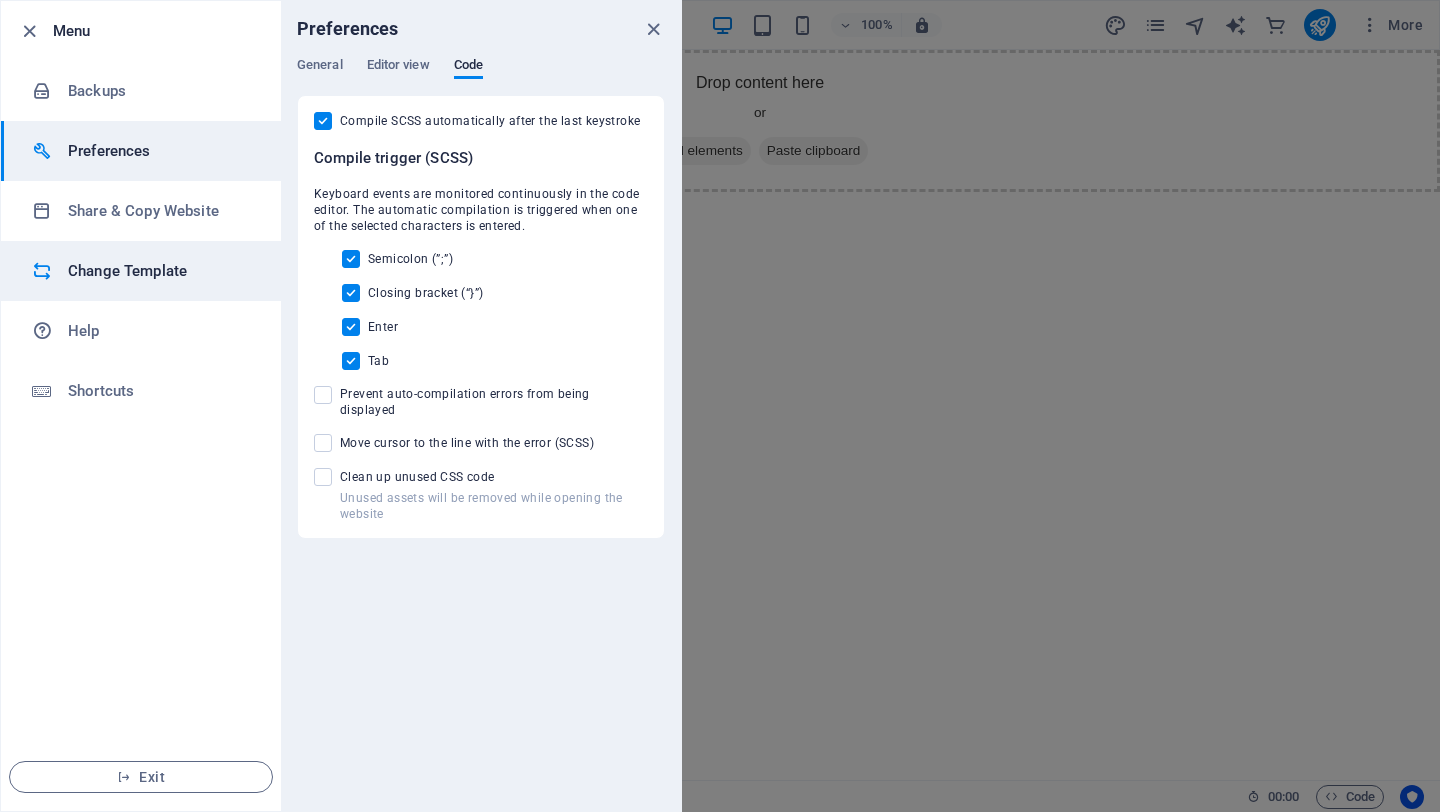 click on "Change Template" at bounding box center [160, 271] 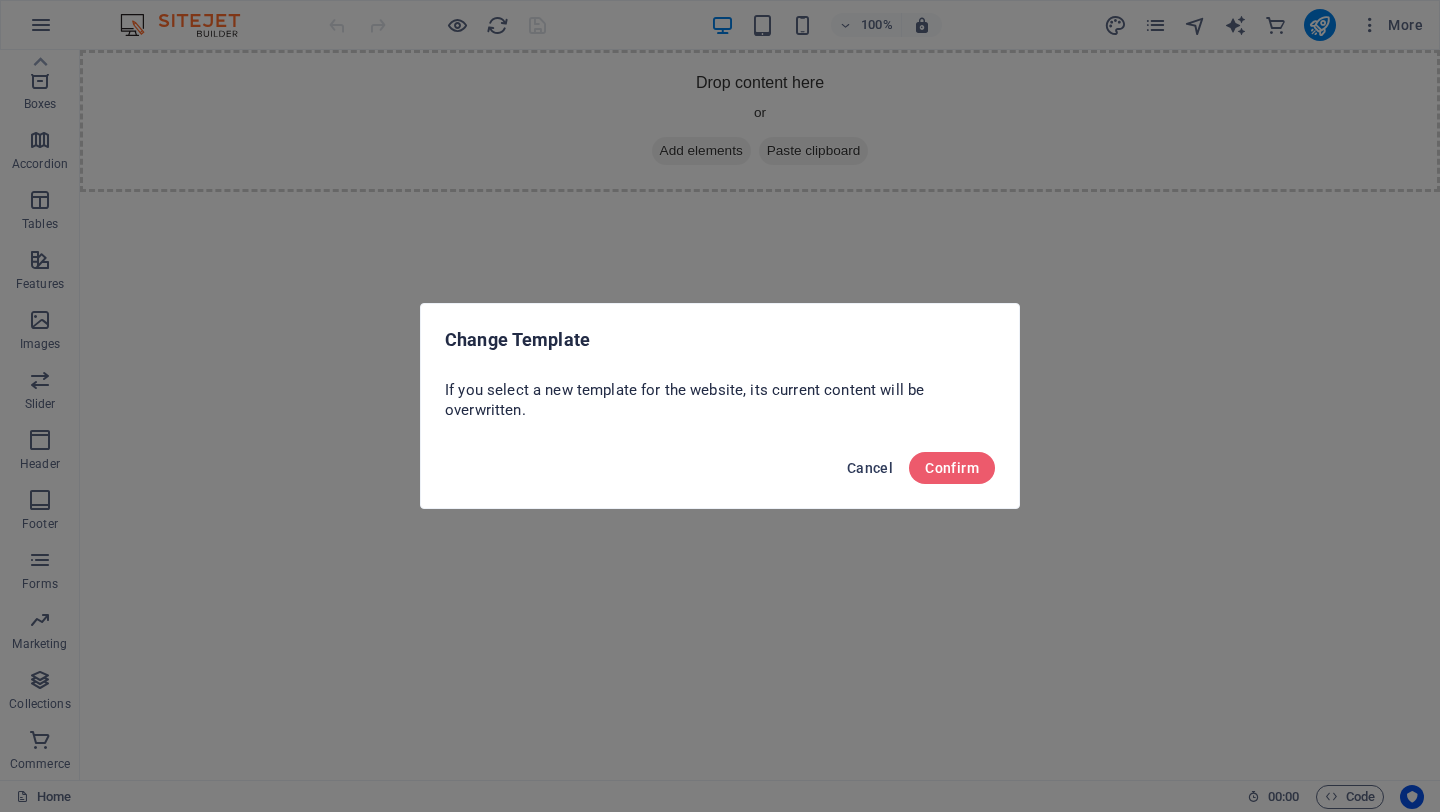 click on "Cancel" at bounding box center [870, 468] 